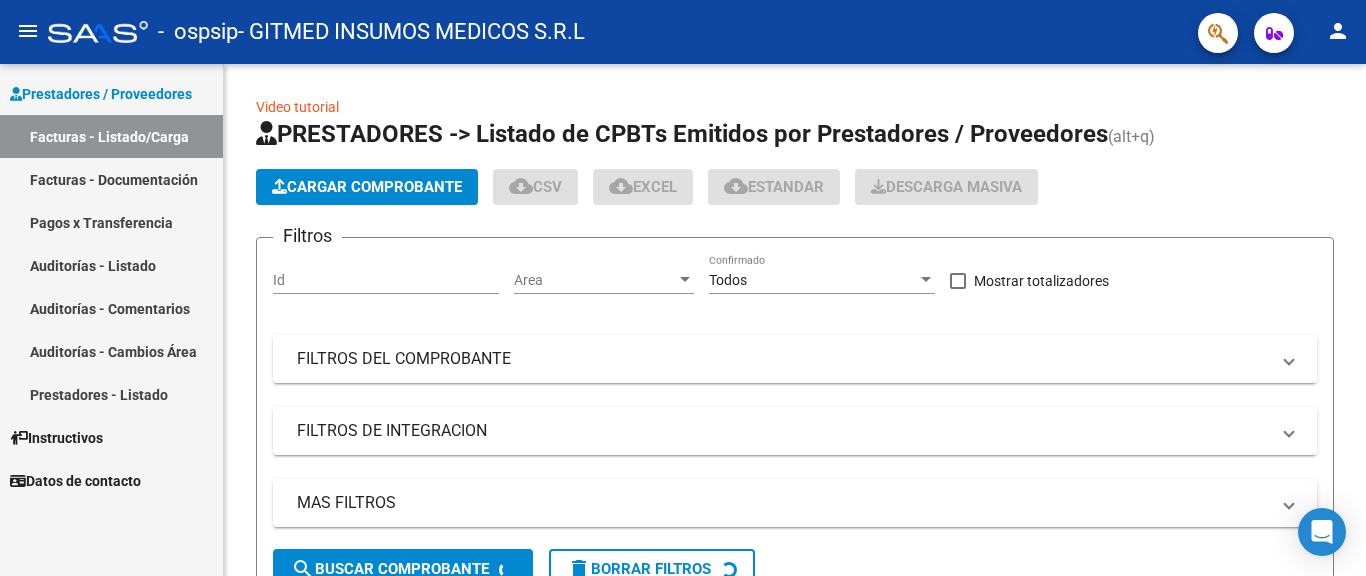scroll, scrollTop: 0, scrollLeft: 0, axis: both 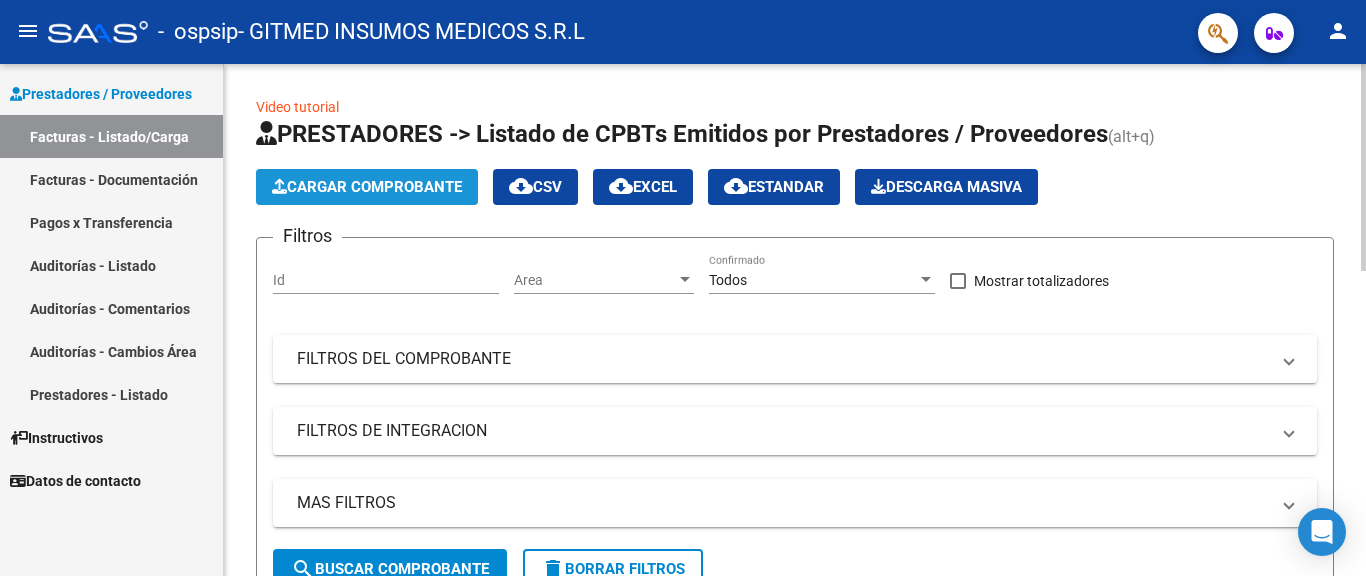 click on "Cargar Comprobante" 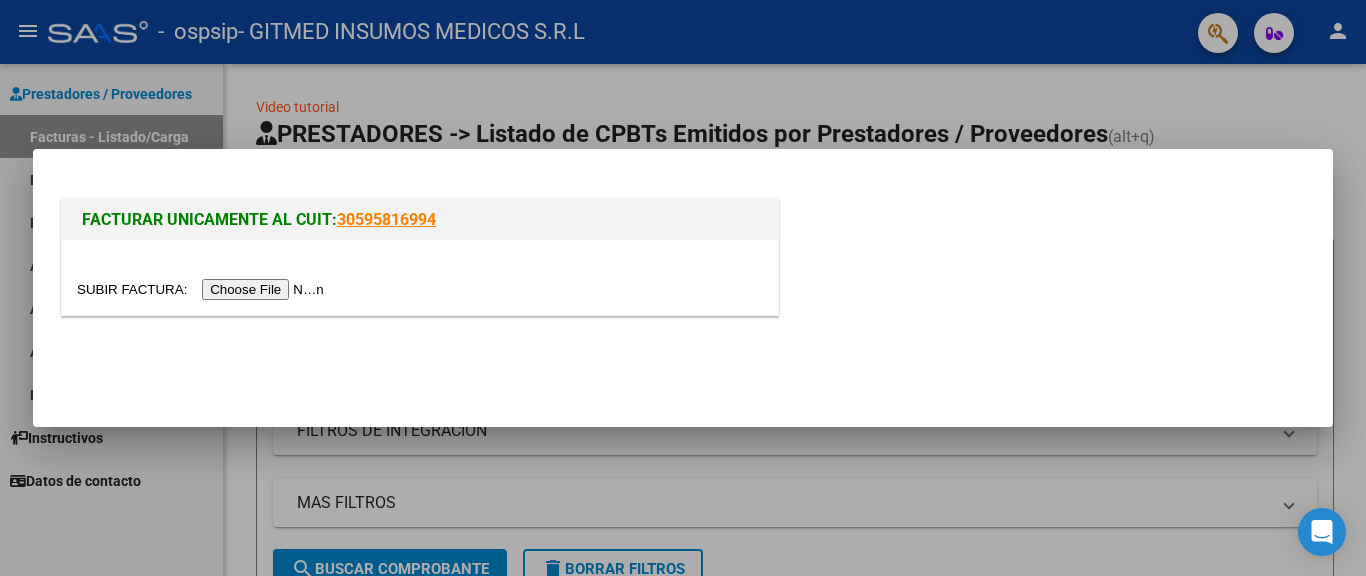 click at bounding box center [203, 289] 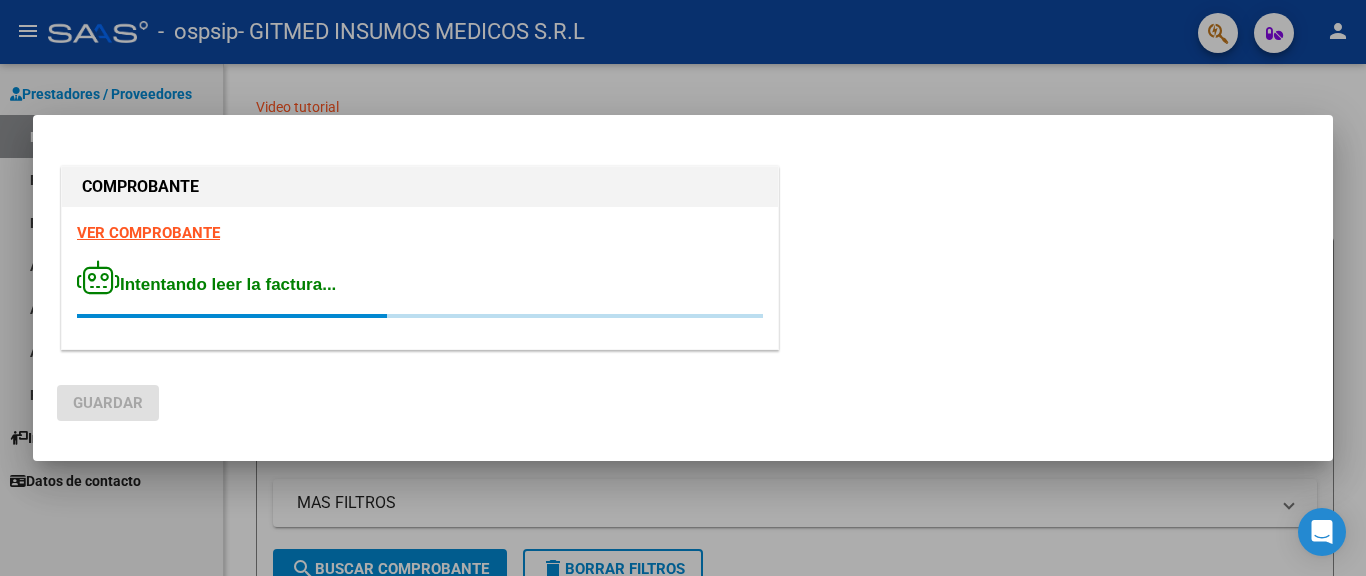 click at bounding box center (683, 288) 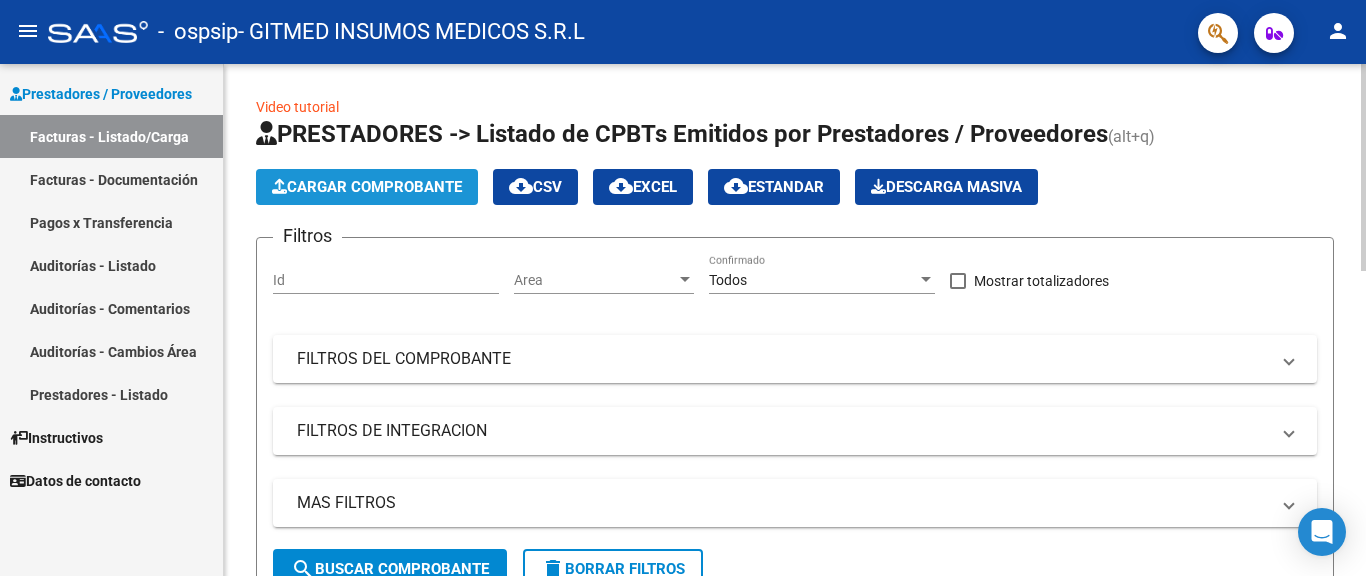 click on "Cargar Comprobante" 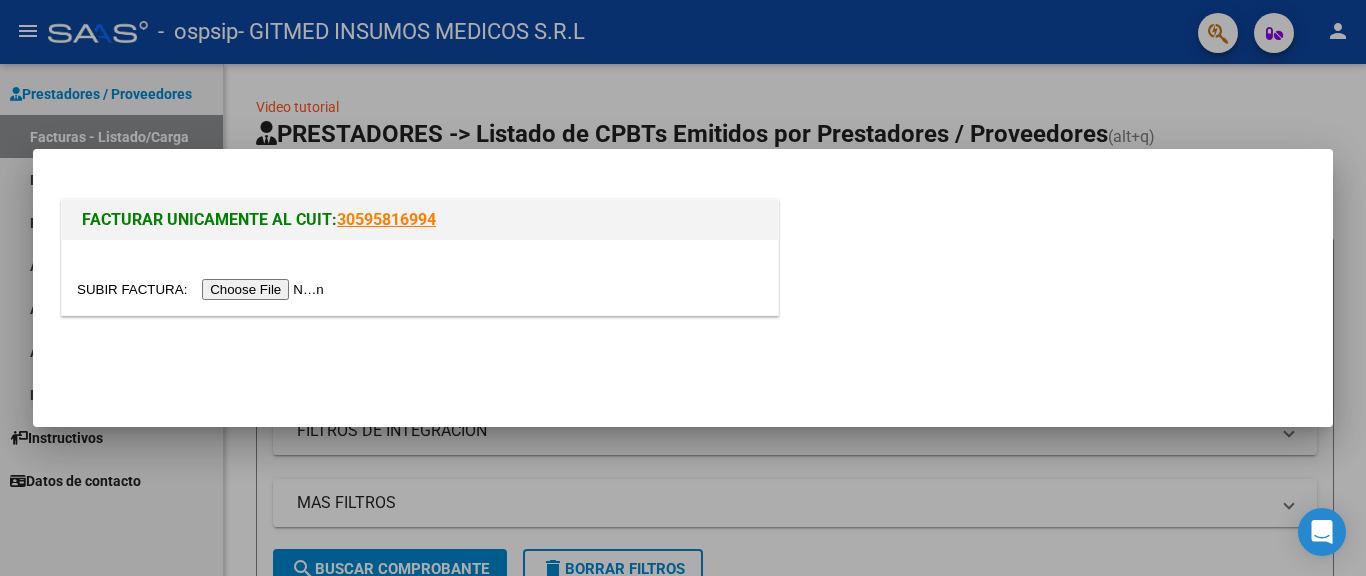 click at bounding box center [203, 289] 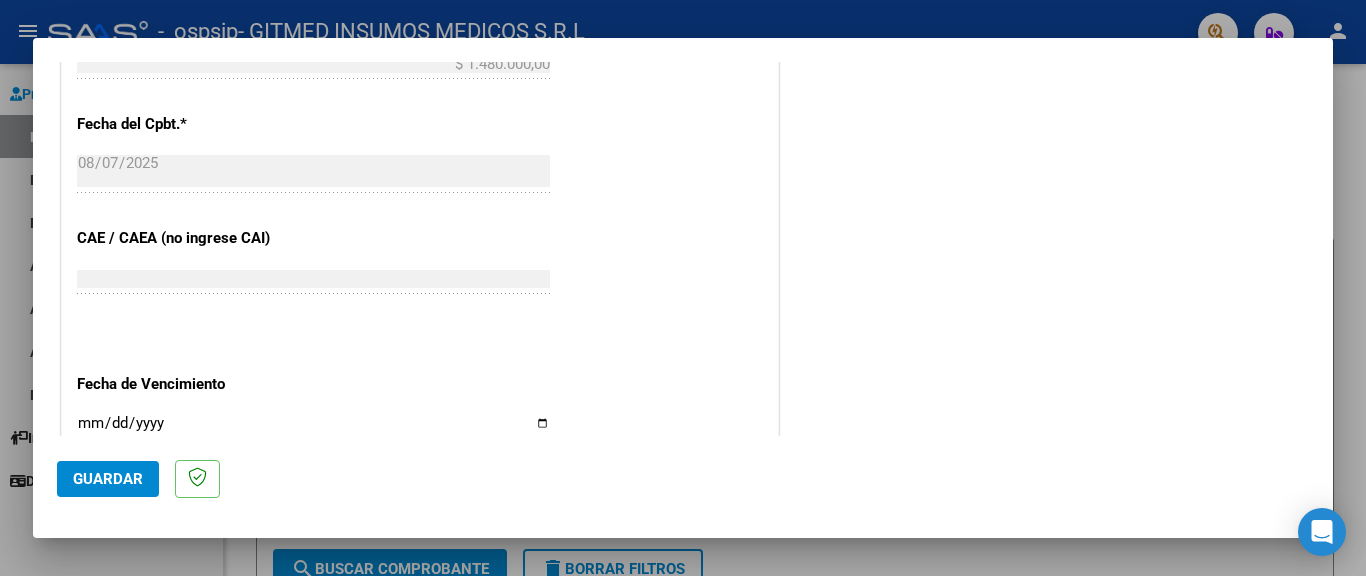 scroll, scrollTop: 1000, scrollLeft: 0, axis: vertical 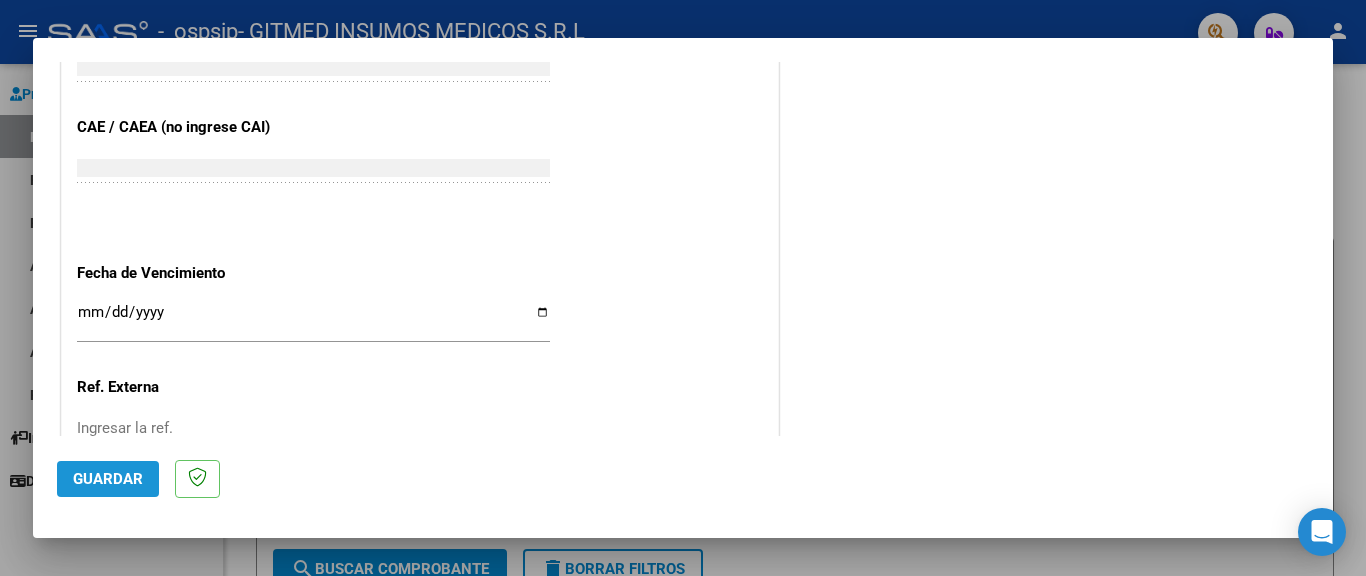 click on "Guardar" 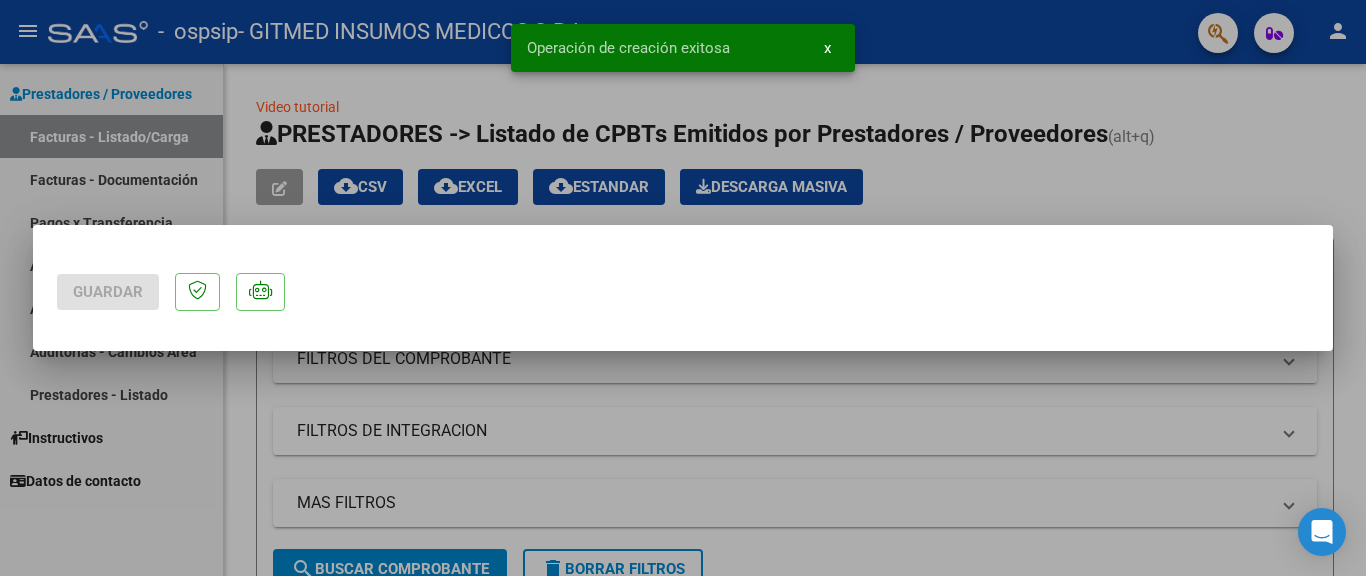 scroll, scrollTop: 0, scrollLeft: 0, axis: both 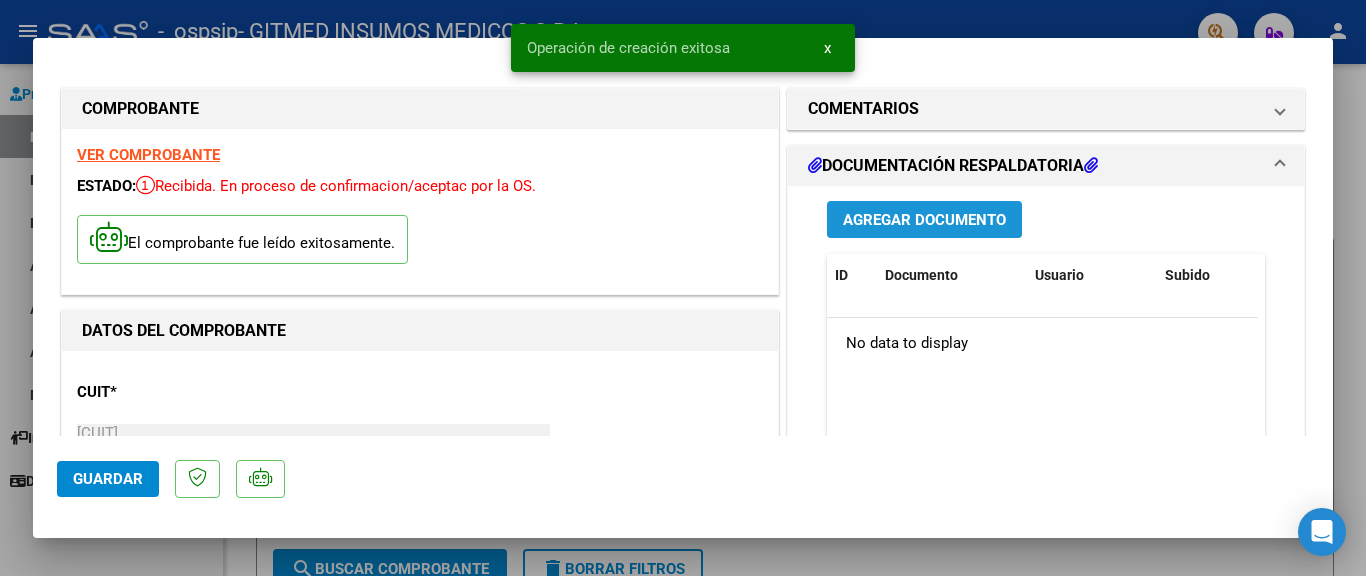 click on "Agregar Documento" at bounding box center (924, 220) 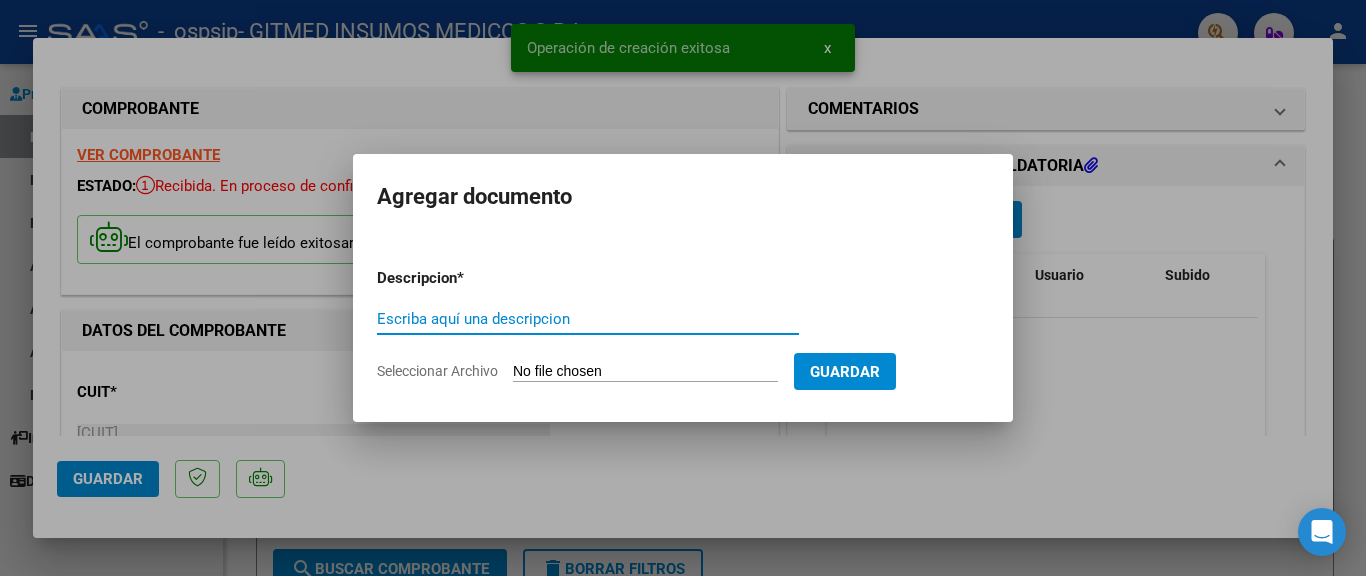 click on "Seleccionar Archivo" at bounding box center (645, 372) 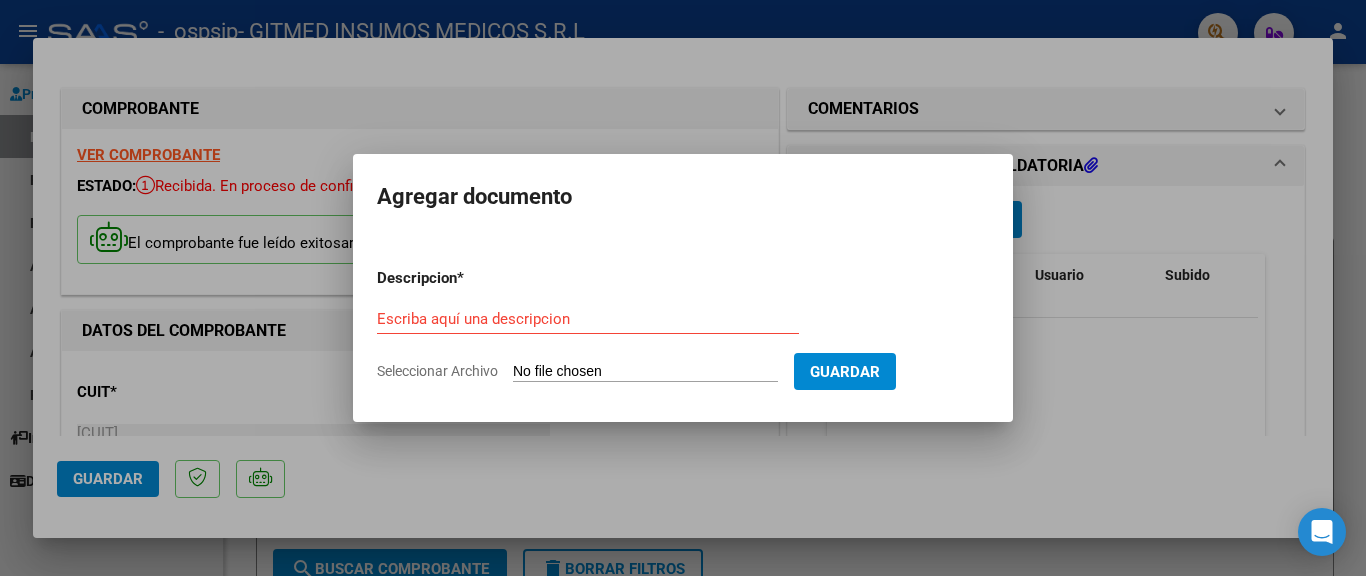 type on "C:\fakepath\[NAME].pdf" 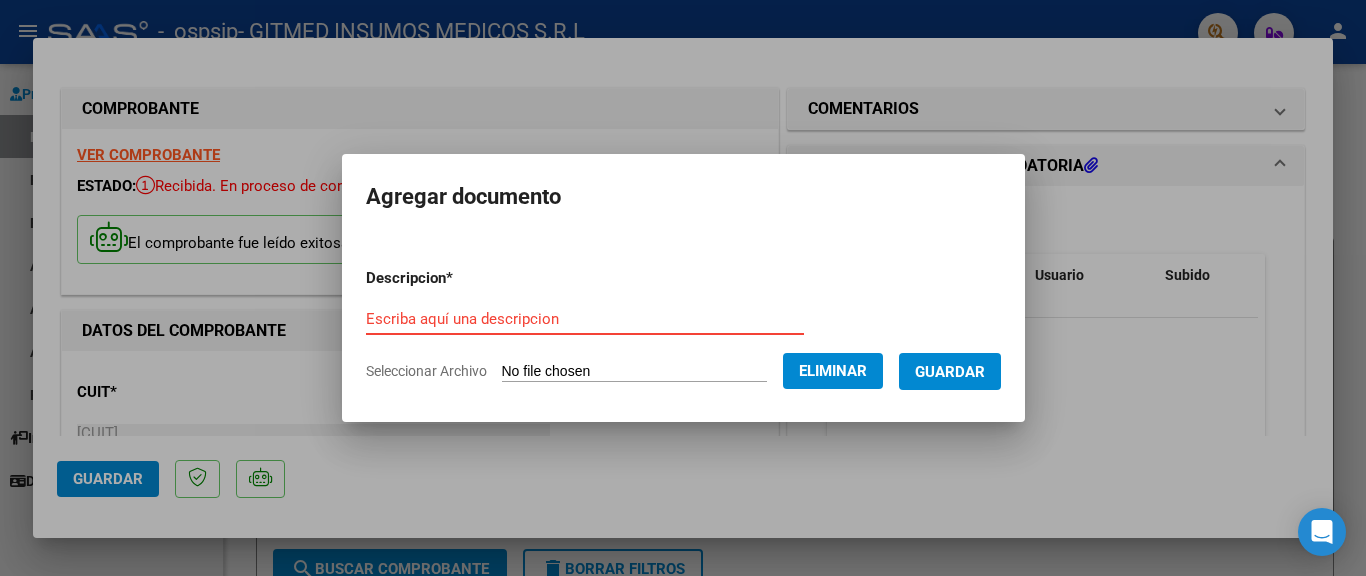 click on "Escriba aquí una descripcion" at bounding box center (585, 319) 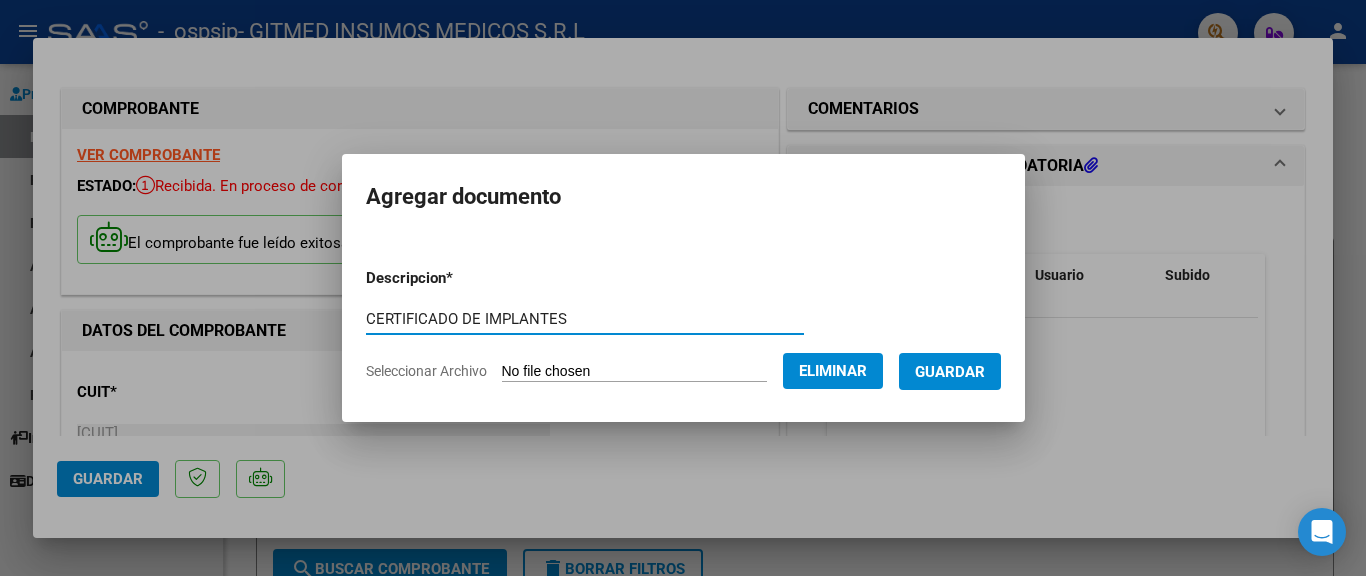 type on "CERTIFICADO DE IMPLANTES" 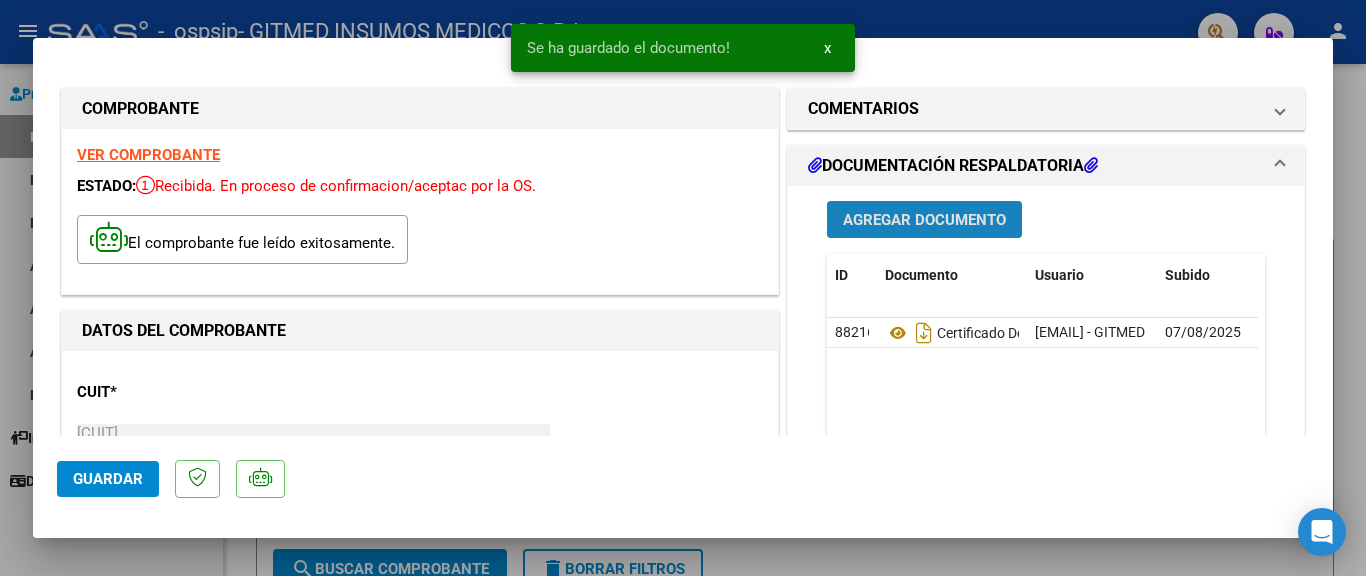 click on "Agregar Documento" at bounding box center (924, 220) 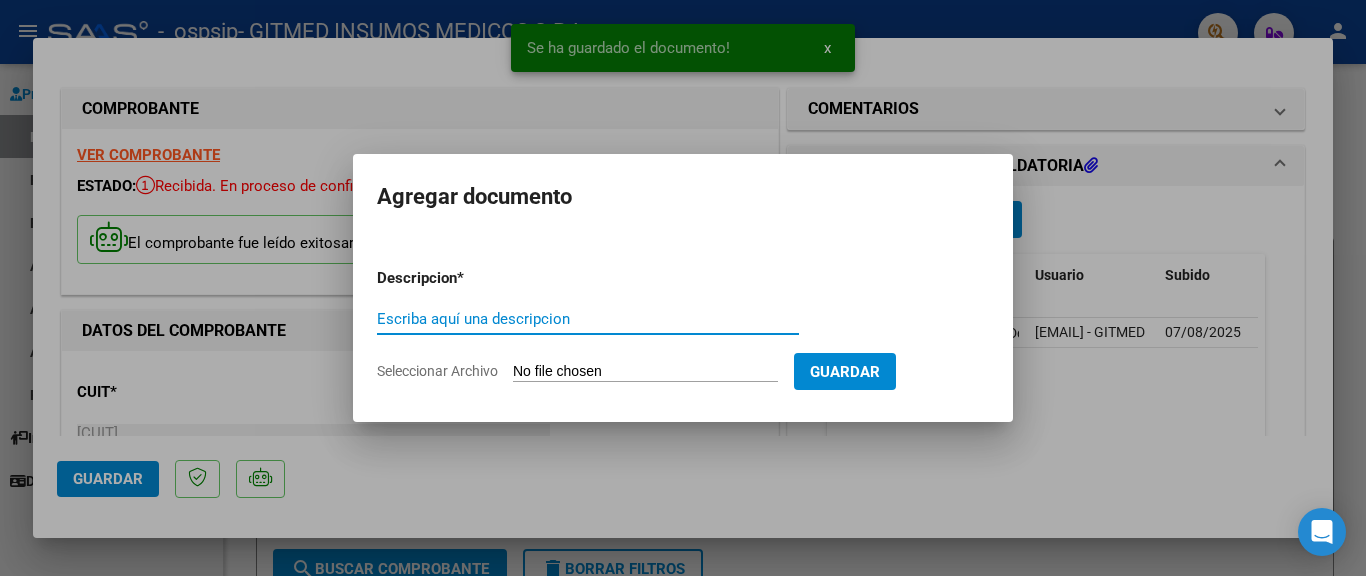 click on "Seleccionar Archivo" at bounding box center (645, 372) 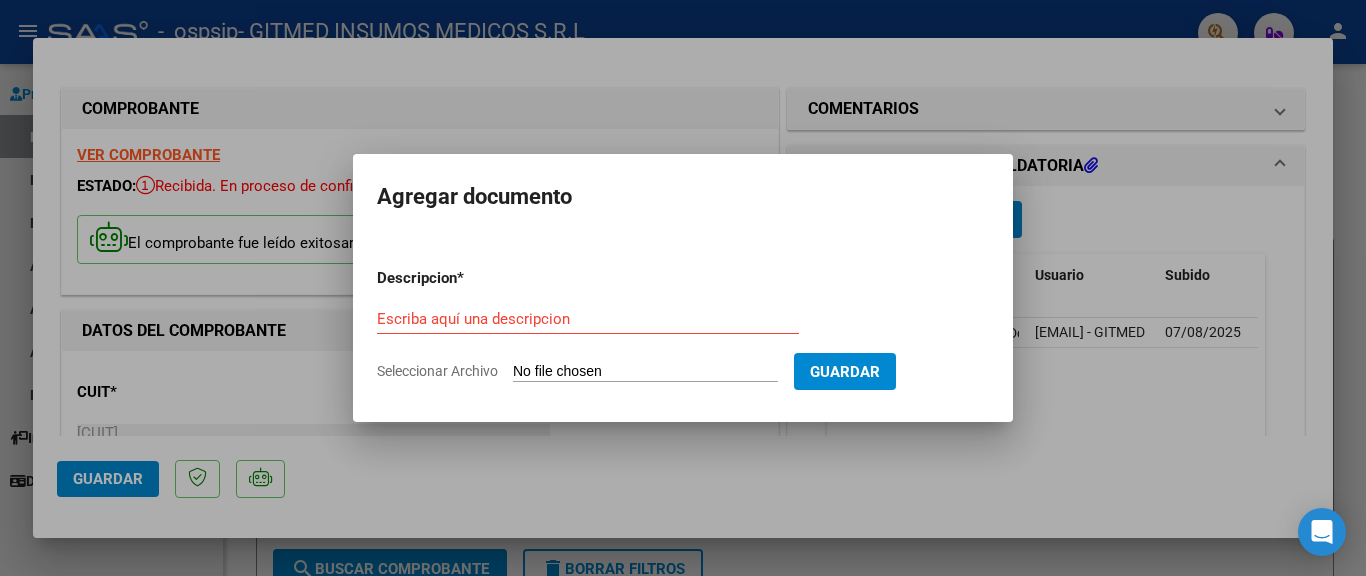 type on "C:\fakepath\[NAME].pdf" 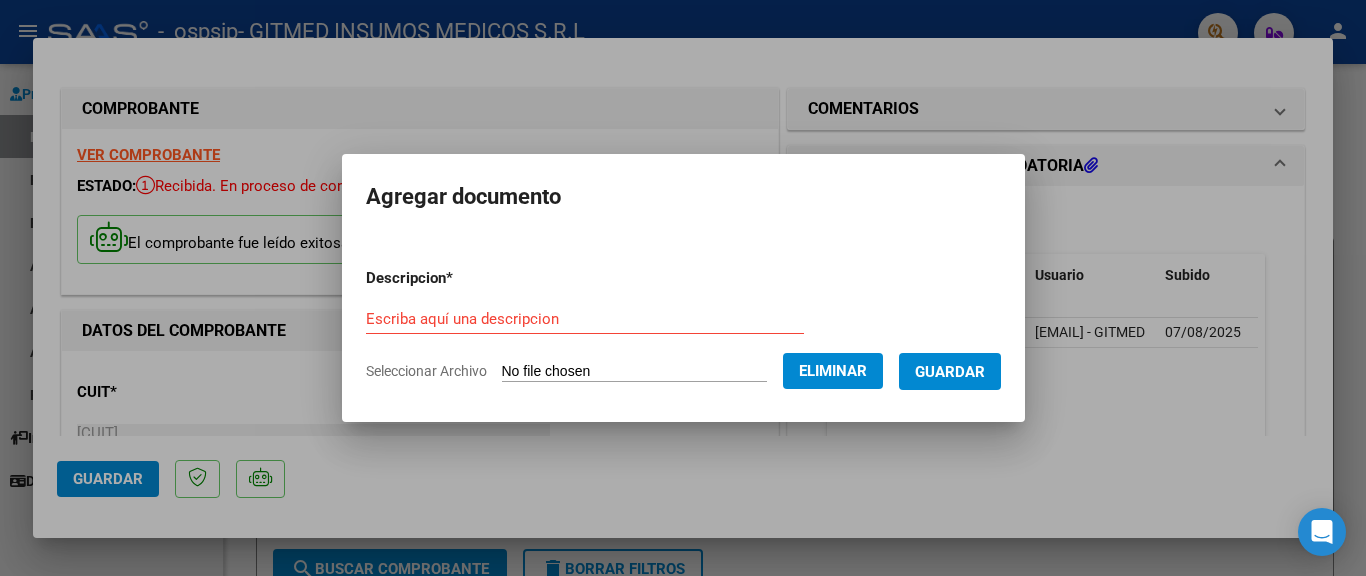 click on "Escriba aquí una descripcion" at bounding box center [585, 319] 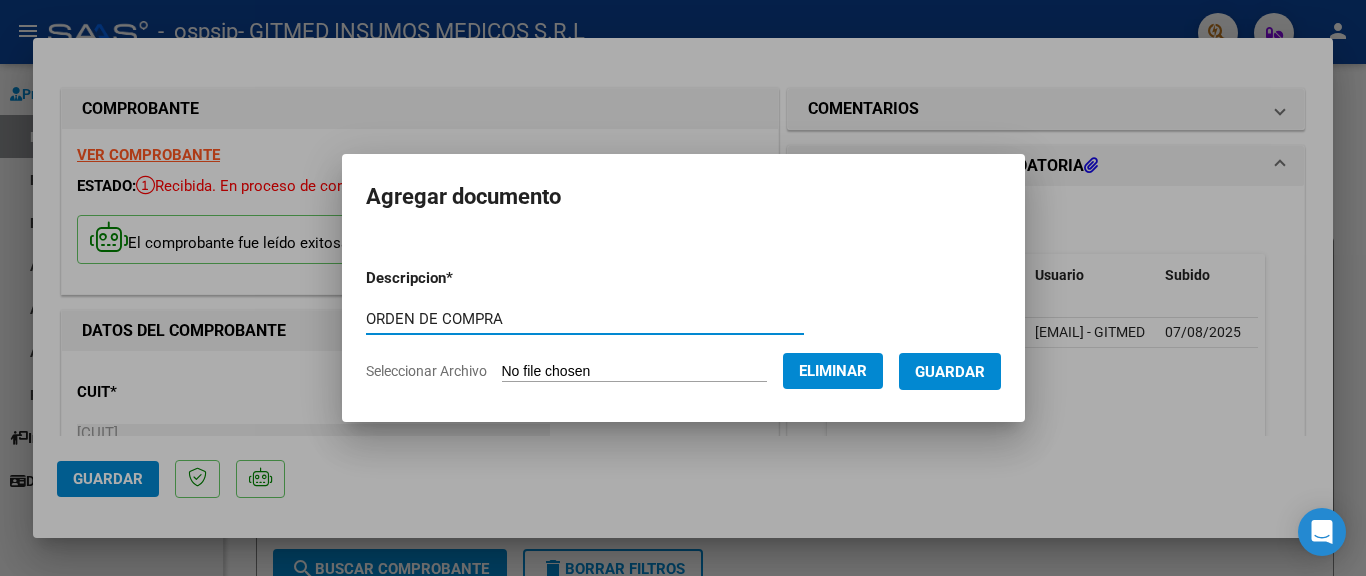 type on "ORDEN DE COMPRA" 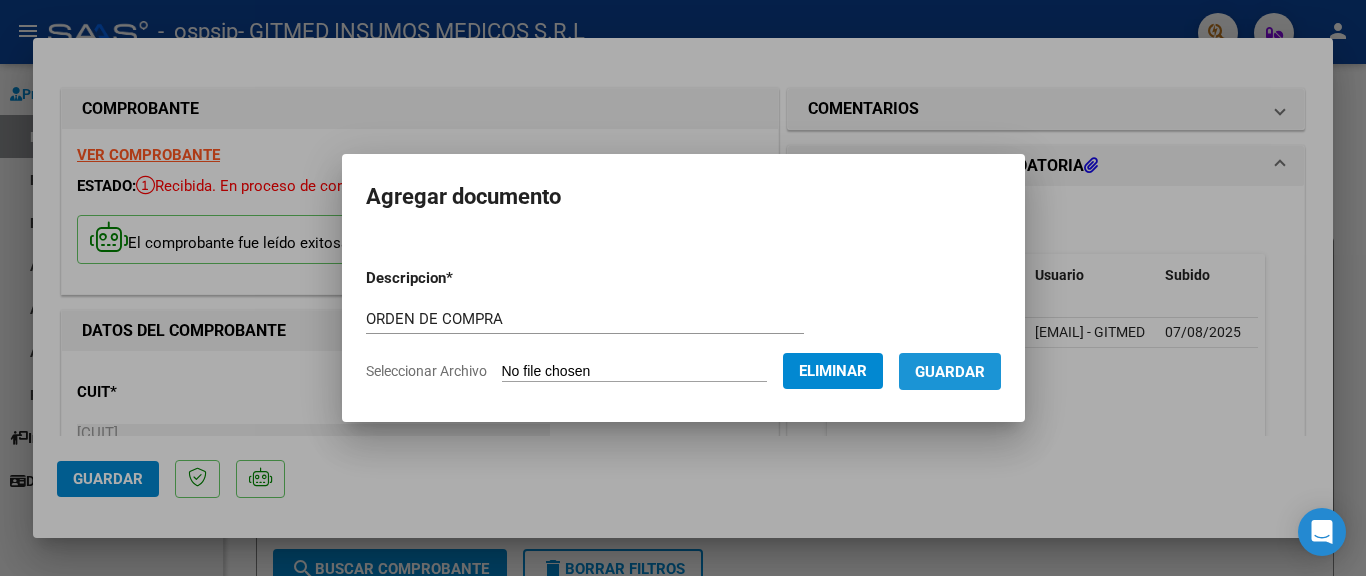 click on "Guardar" at bounding box center [950, 372] 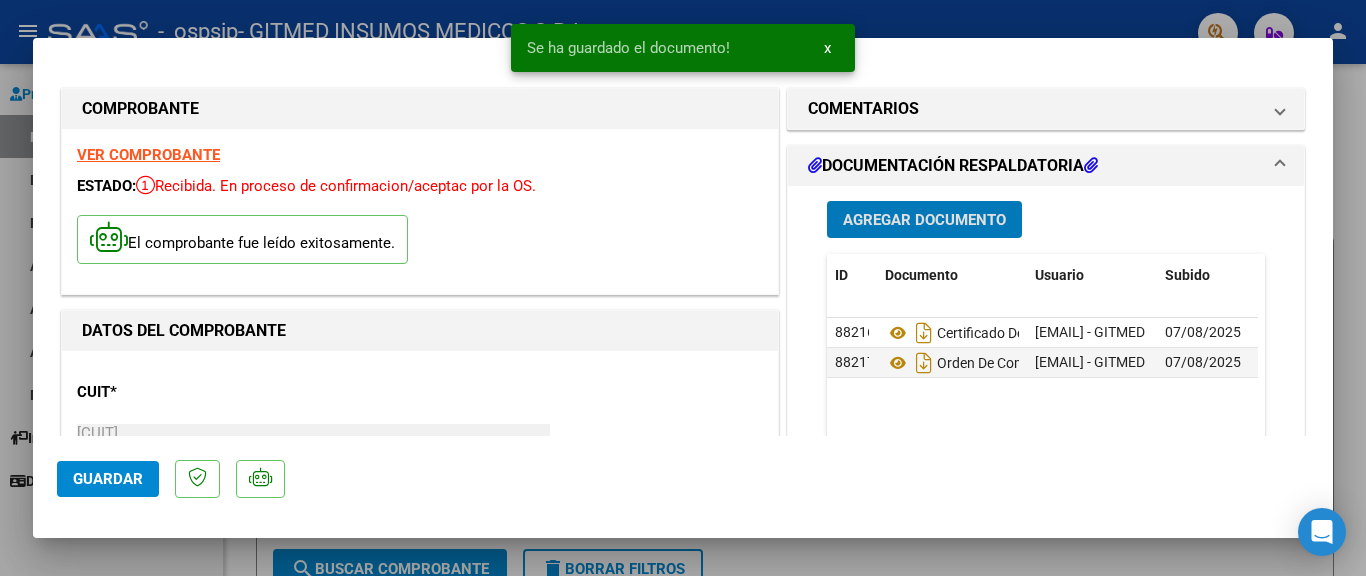 click on "Agregar Documento" at bounding box center (924, 220) 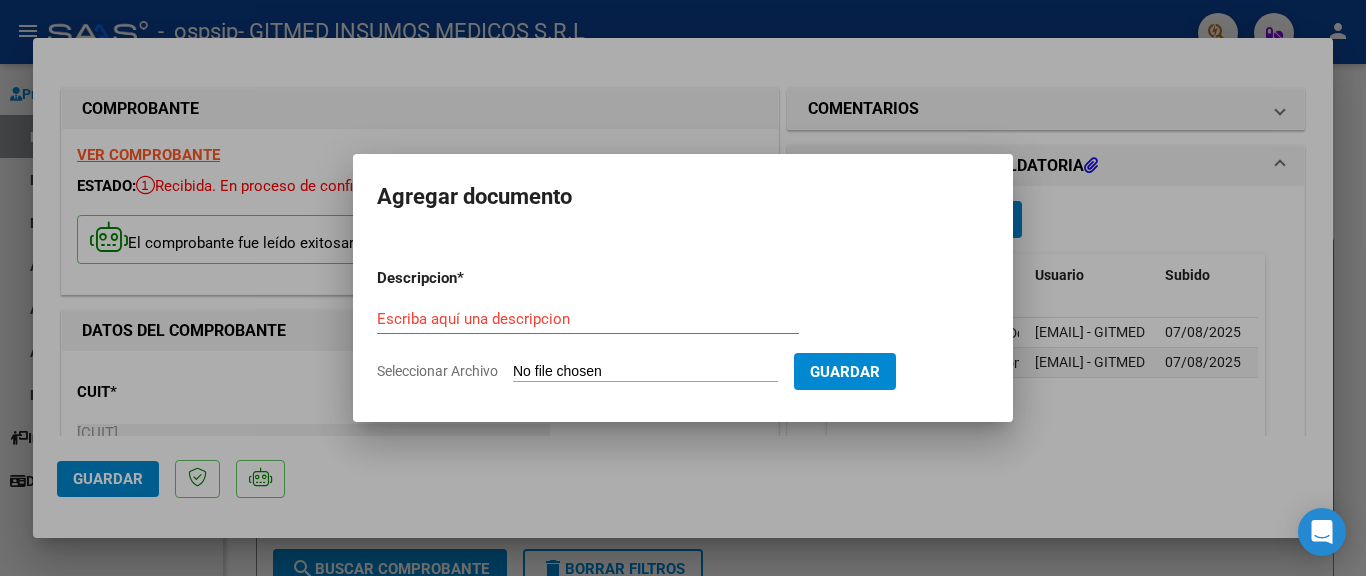 click on "Seleccionar Archivo" at bounding box center [645, 372] 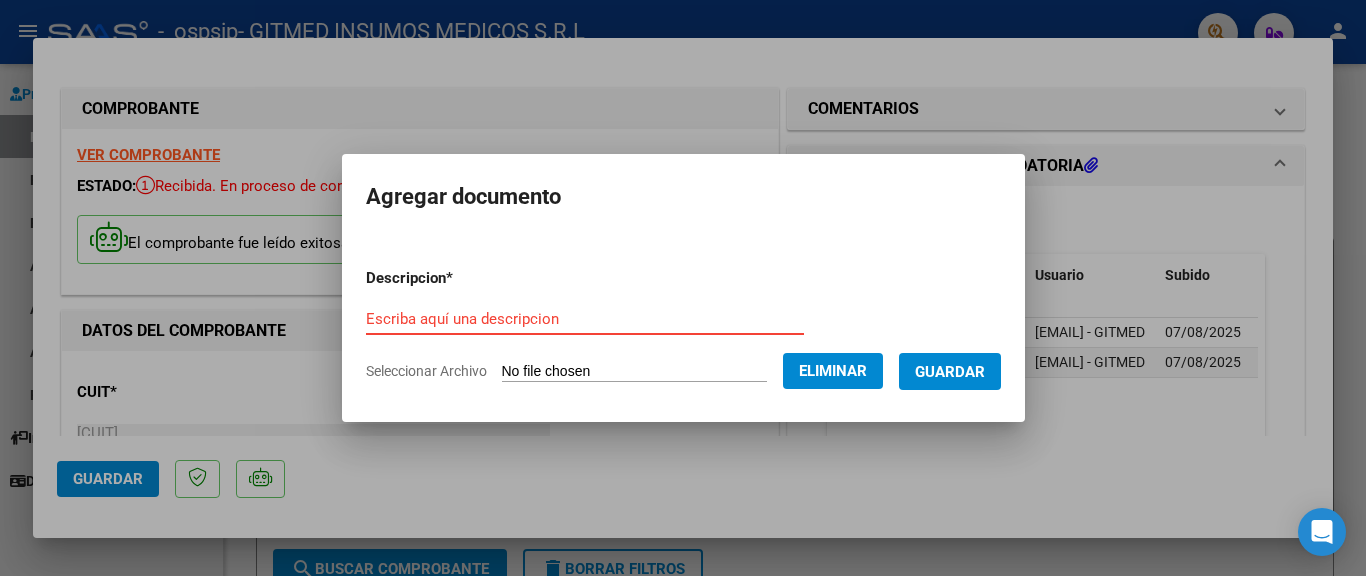 click on "Escriba aquí una descripcion" at bounding box center (585, 319) 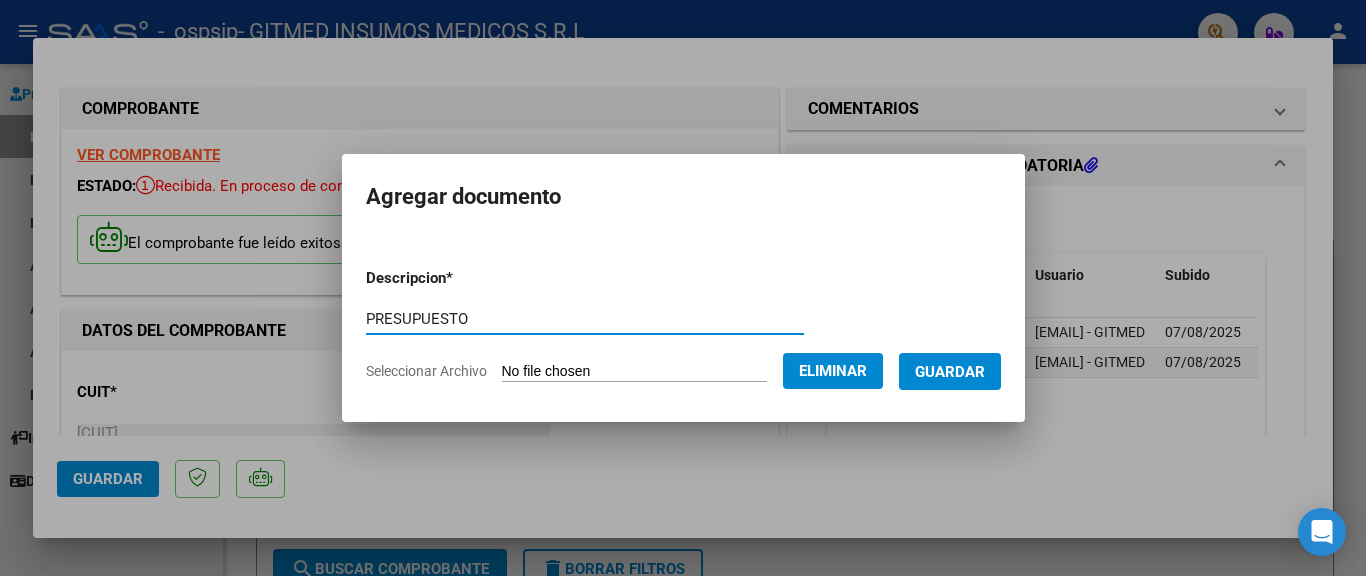 type on "PRESUPUESTO" 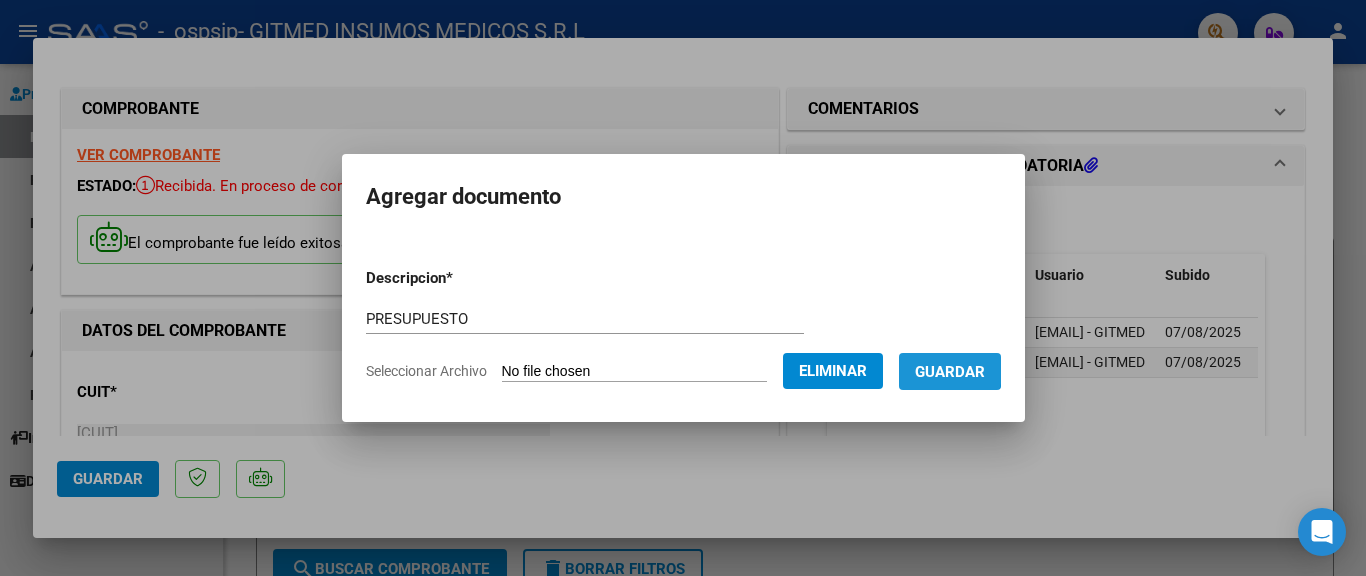 click on "Guardar" at bounding box center [950, 372] 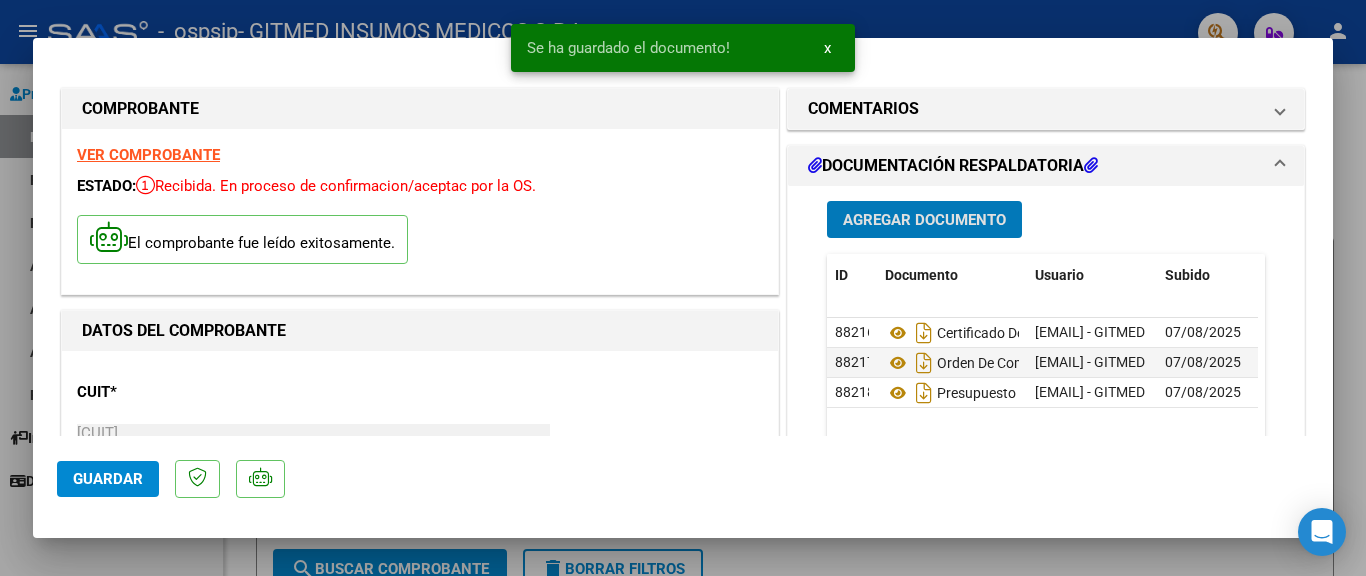click on "Agregar Documento" at bounding box center (924, 220) 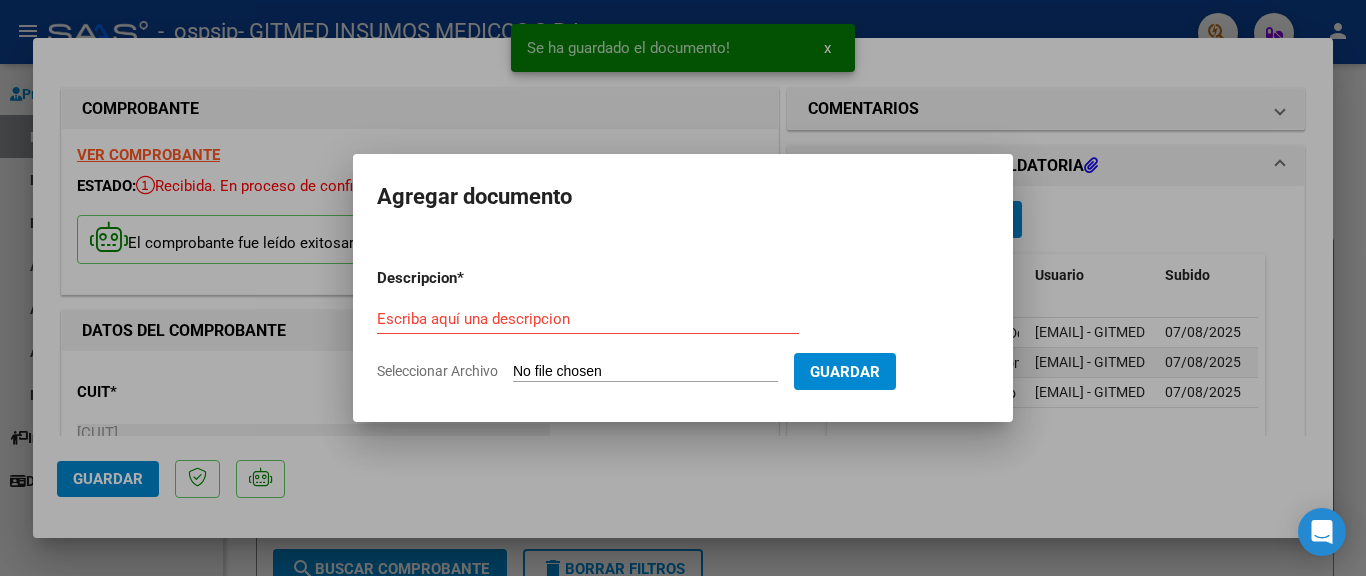 click on "Seleccionar Archivo" at bounding box center (645, 372) 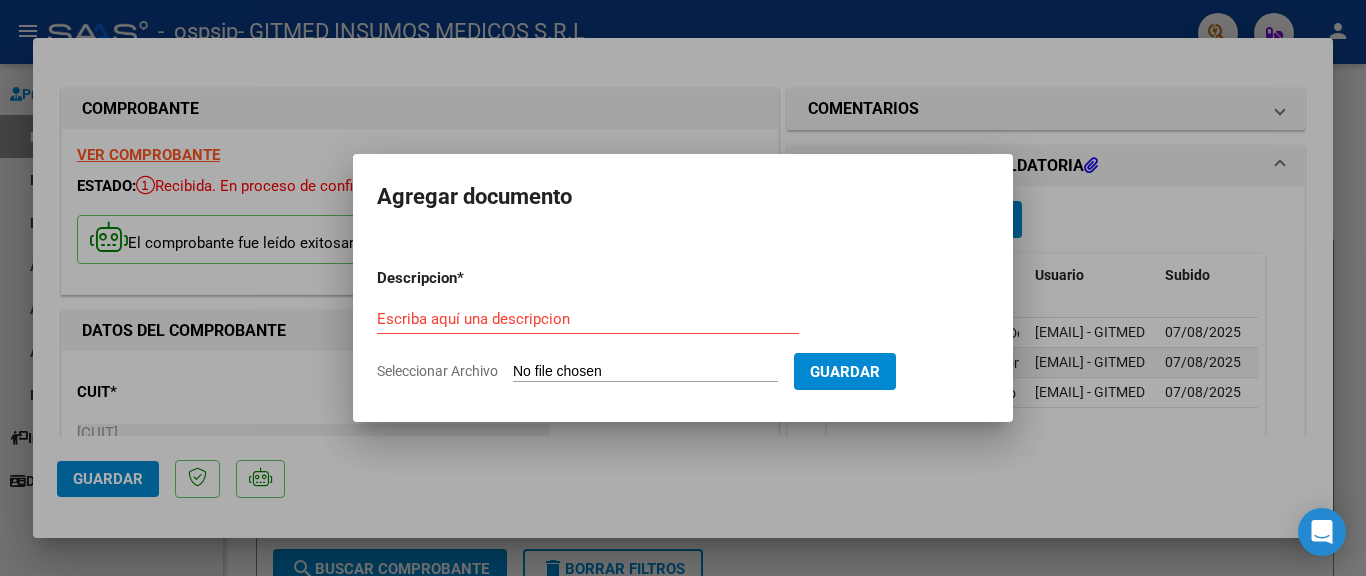 type on "C:\fakepath\[NAME].pdf" 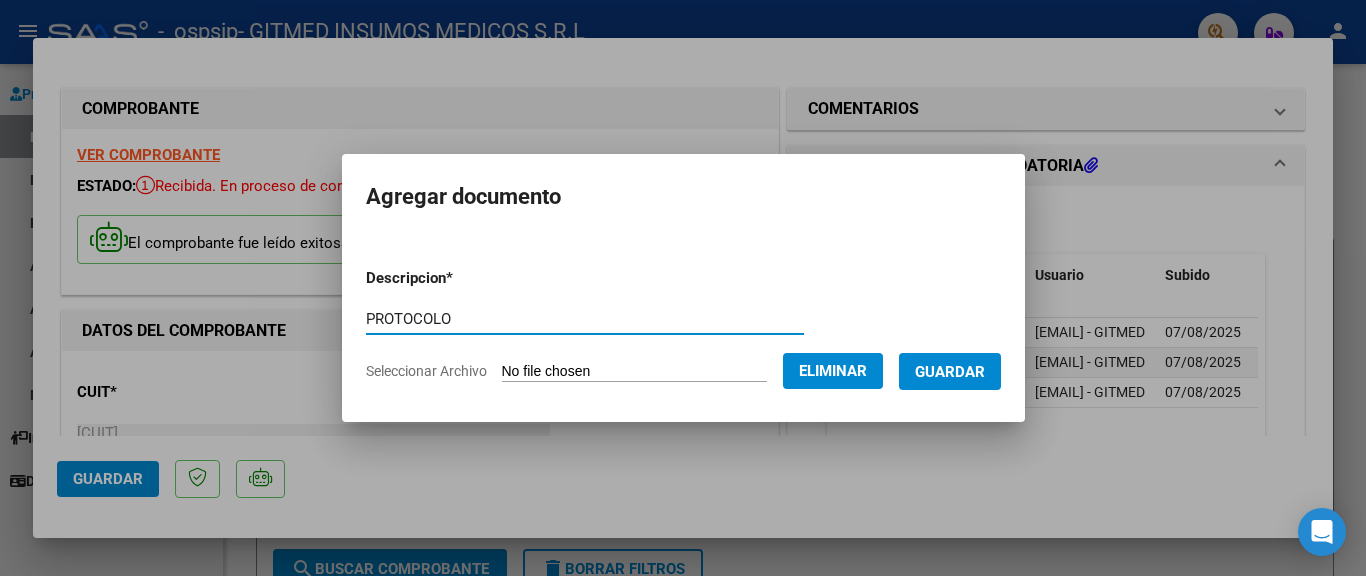 drag, startPoint x: 372, startPoint y: 307, endPoint x: 651, endPoint y: 313, distance: 279.0645 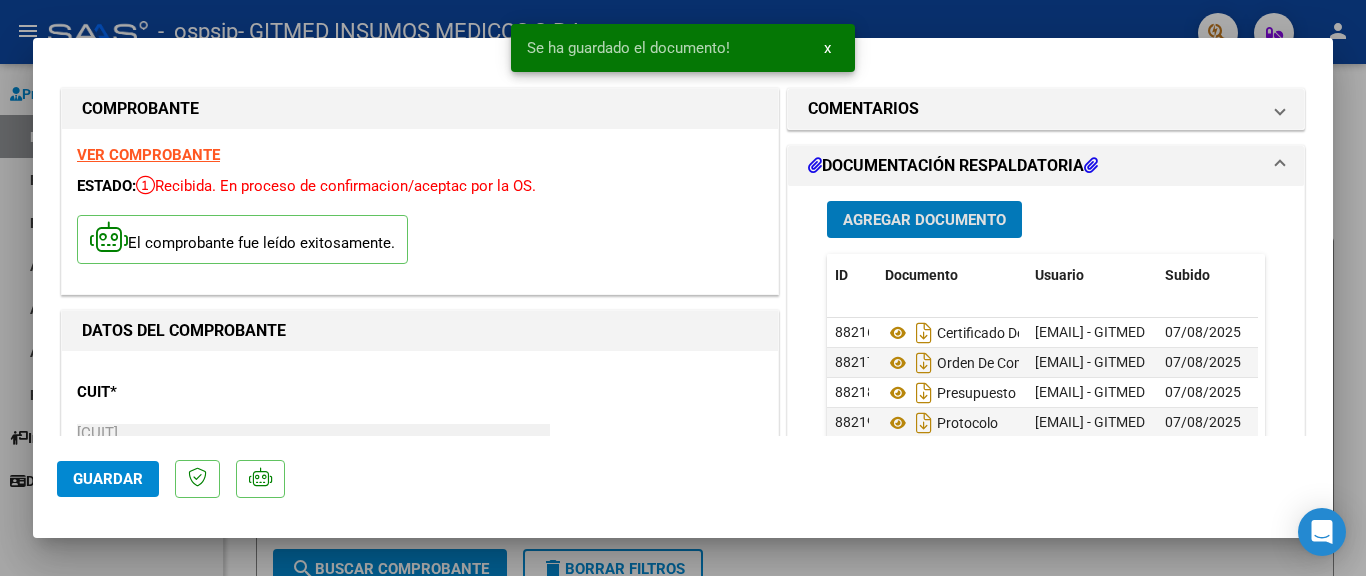 click on "Agregar Documento" at bounding box center (924, 220) 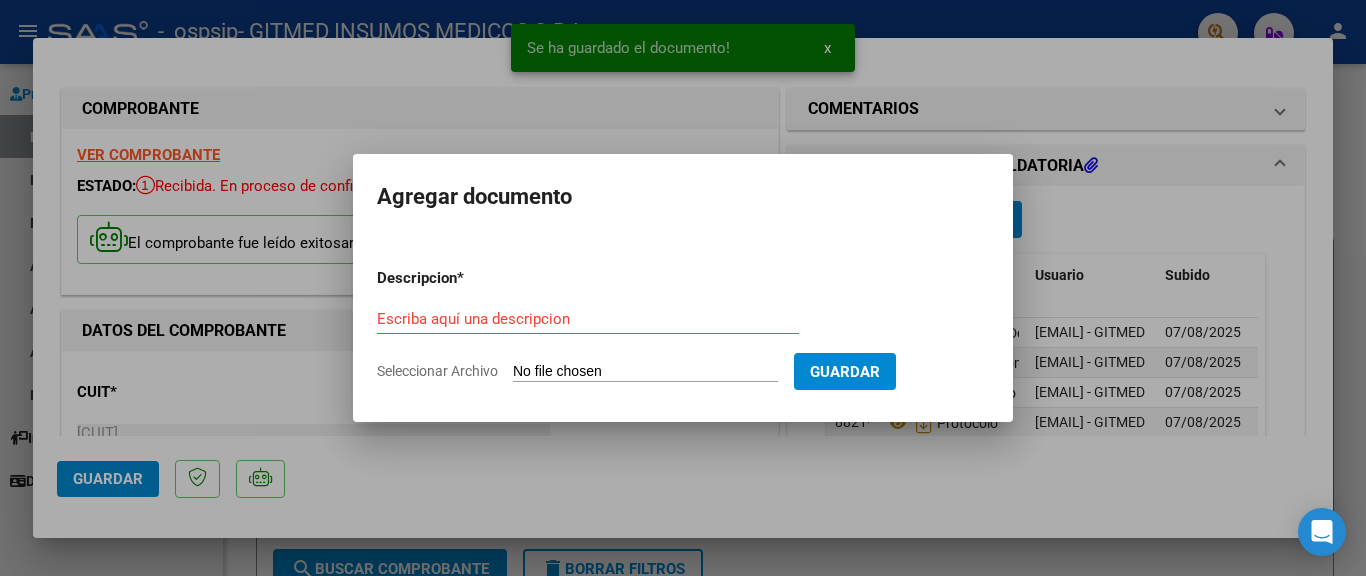 click on "Seleccionar Archivo" at bounding box center (645, 372) 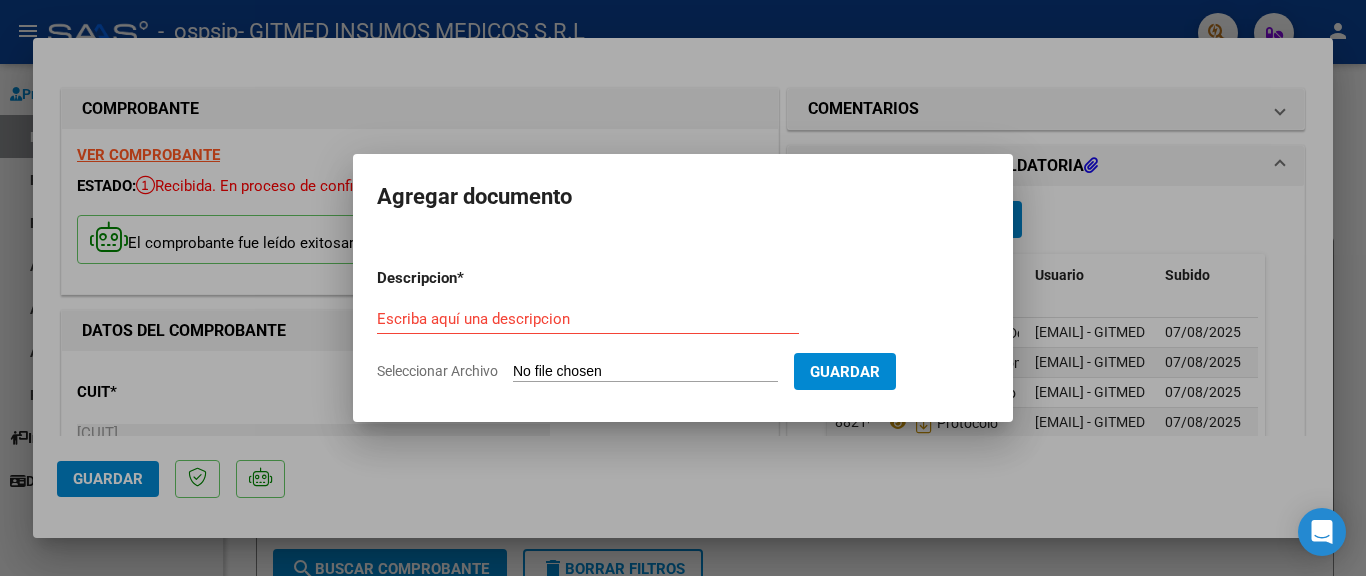 type on "C:\fakepath\[NAME].pdf" 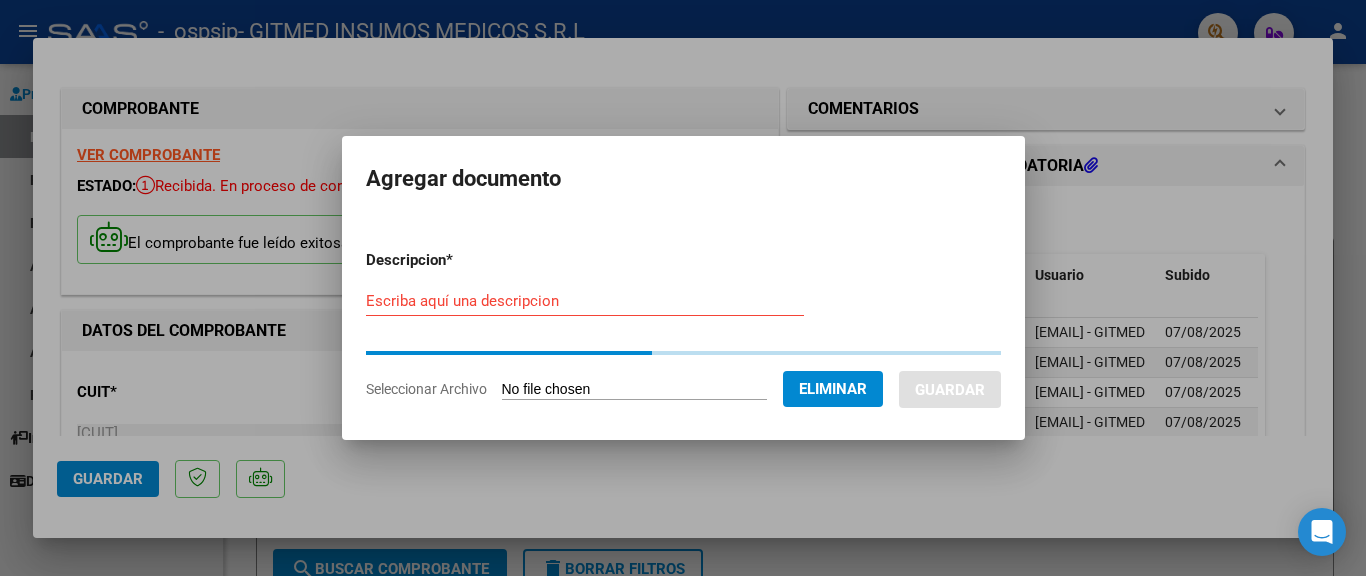 click on "Escriba aquí una descripcion" at bounding box center [585, 301] 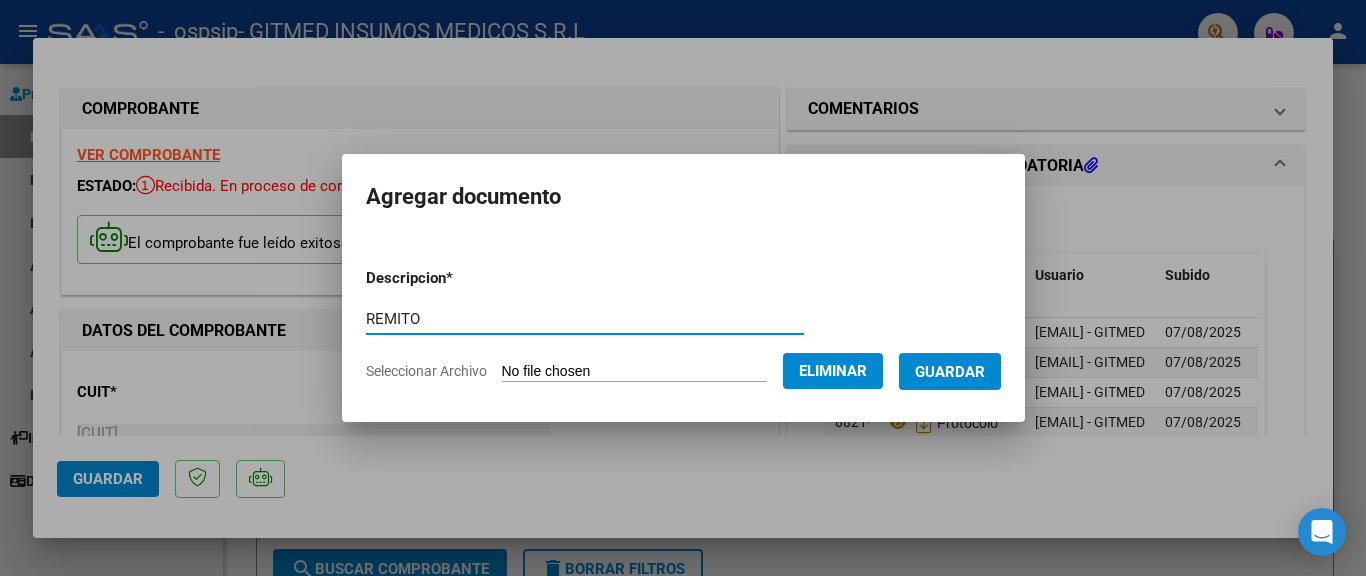 type on "REMITO" 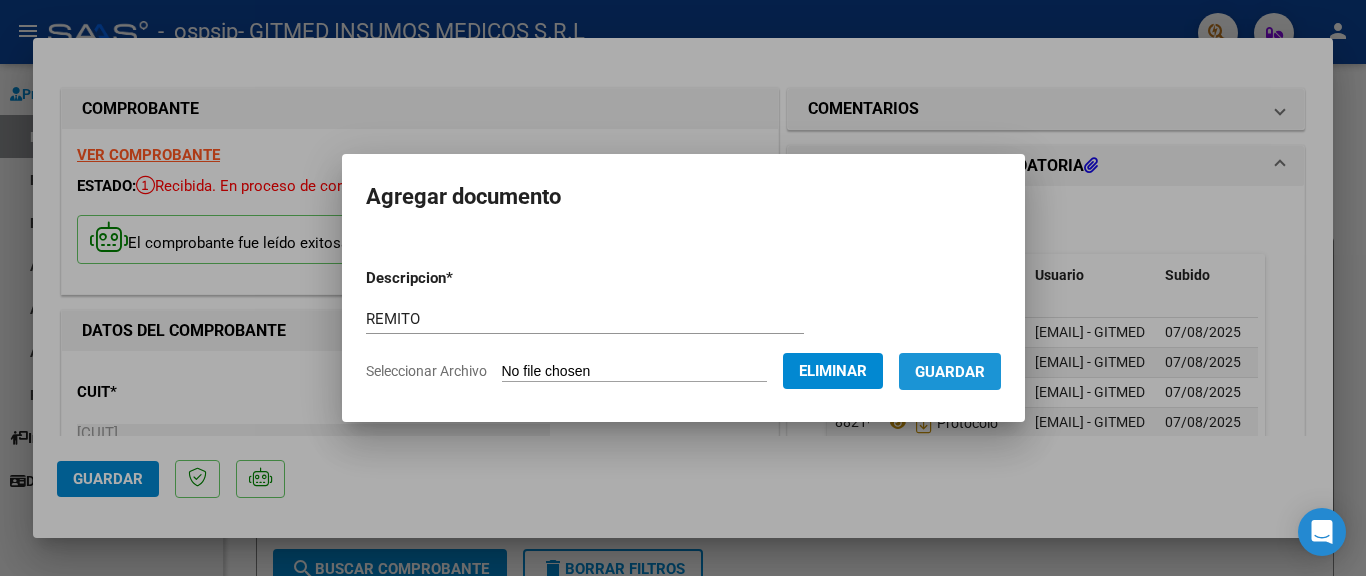 click on "Guardar" at bounding box center [950, 372] 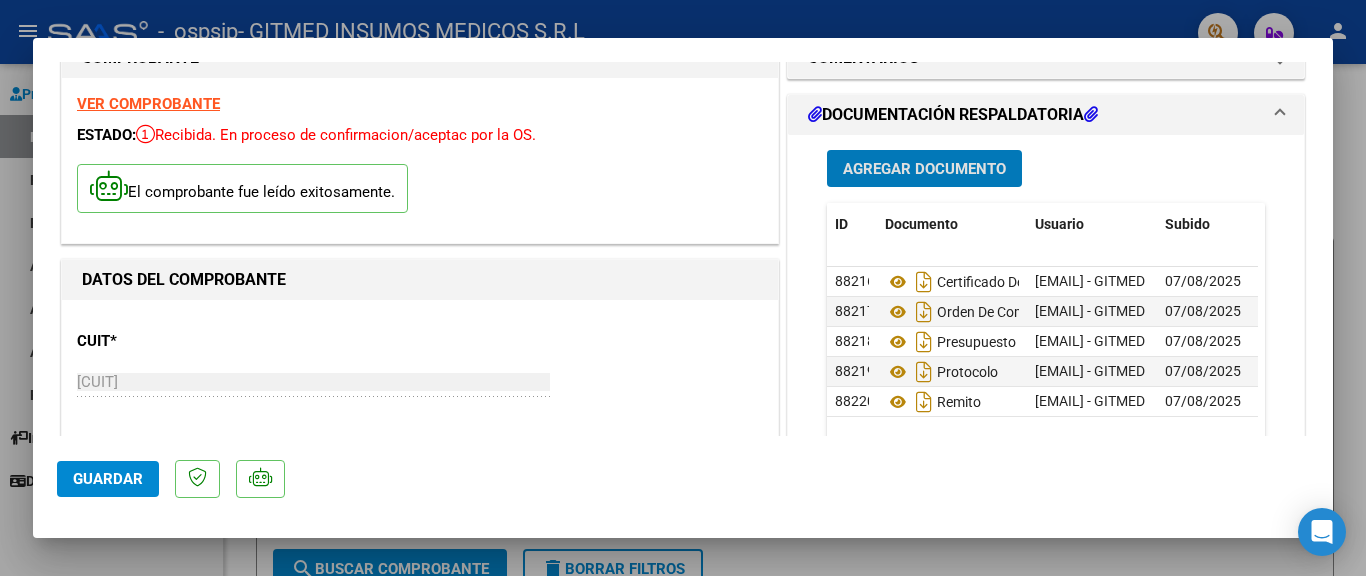 scroll, scrollTop: 100, scrollLeft: 0, axis: vertical 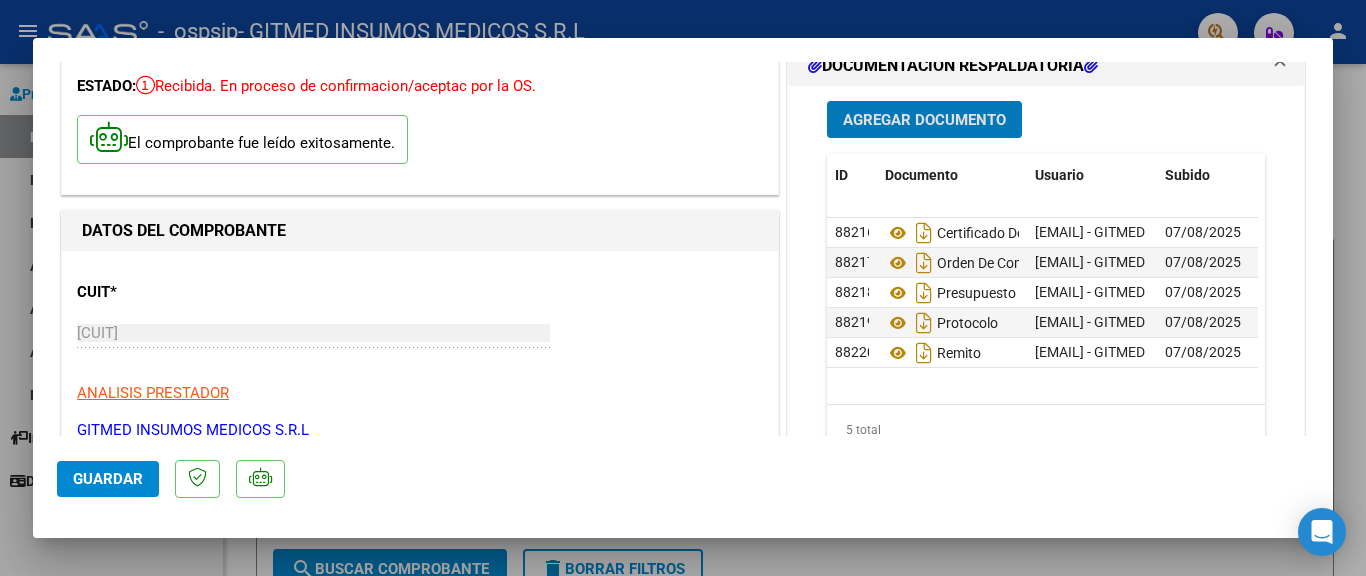 click on "Agregar Documento" at bounding box center (924, 120) 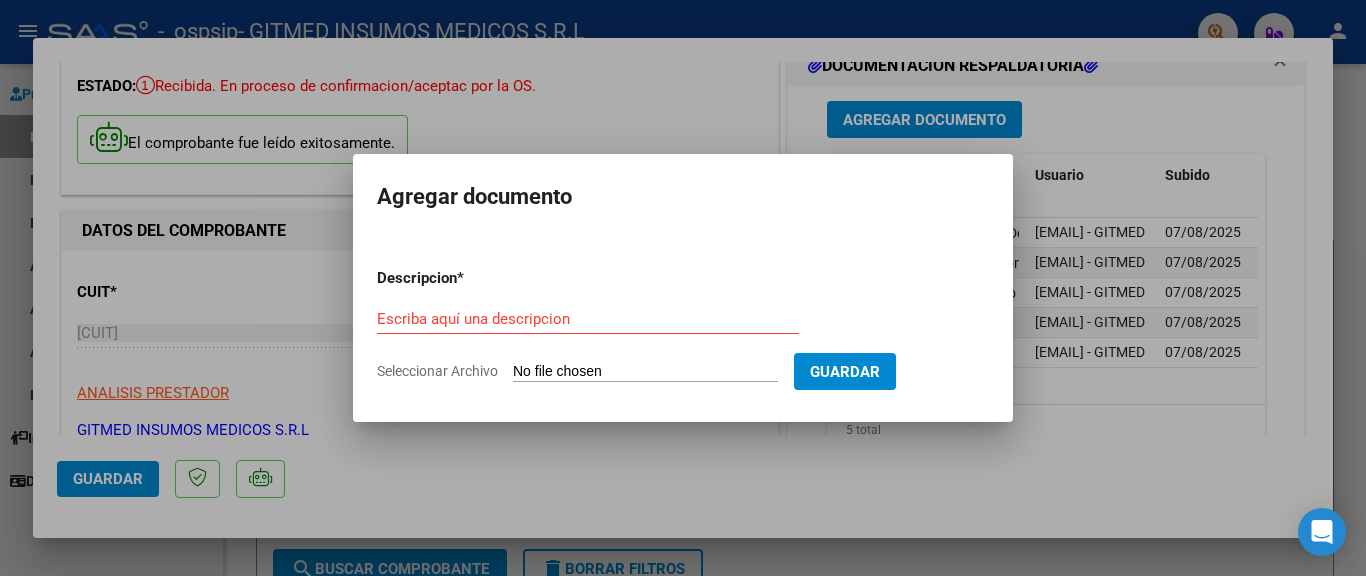 click on "Seleccionar Archivo" at bounding box center (645, 372) 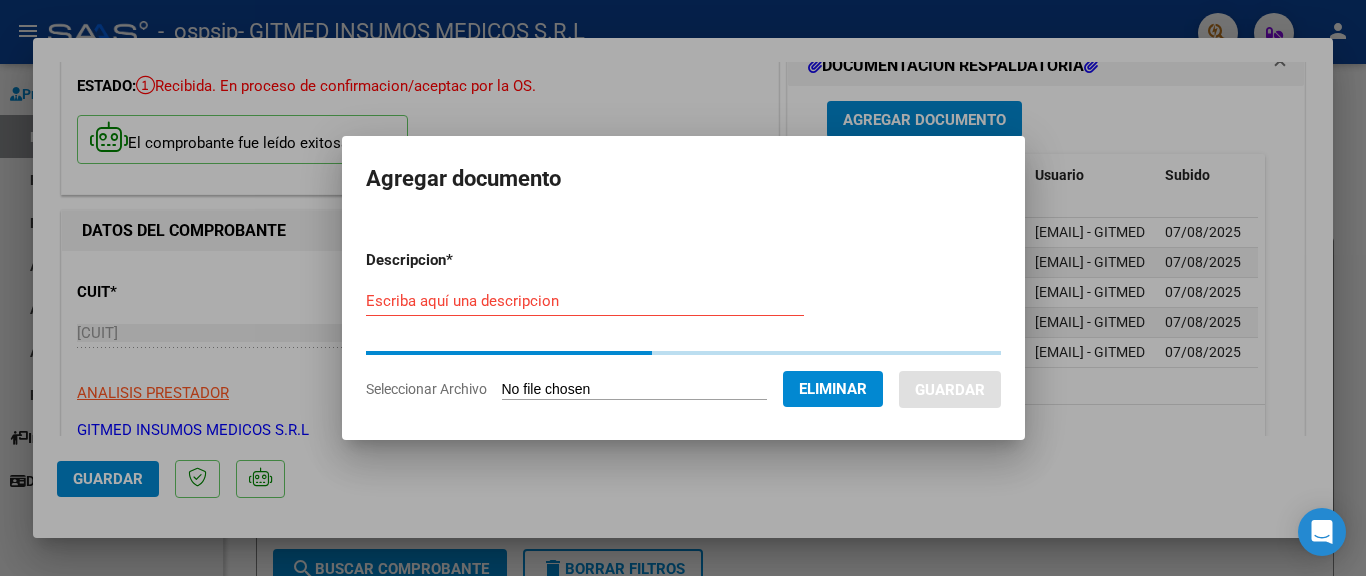 click on "Escriba aquí una descripcion" at bounding box center [585, 301] 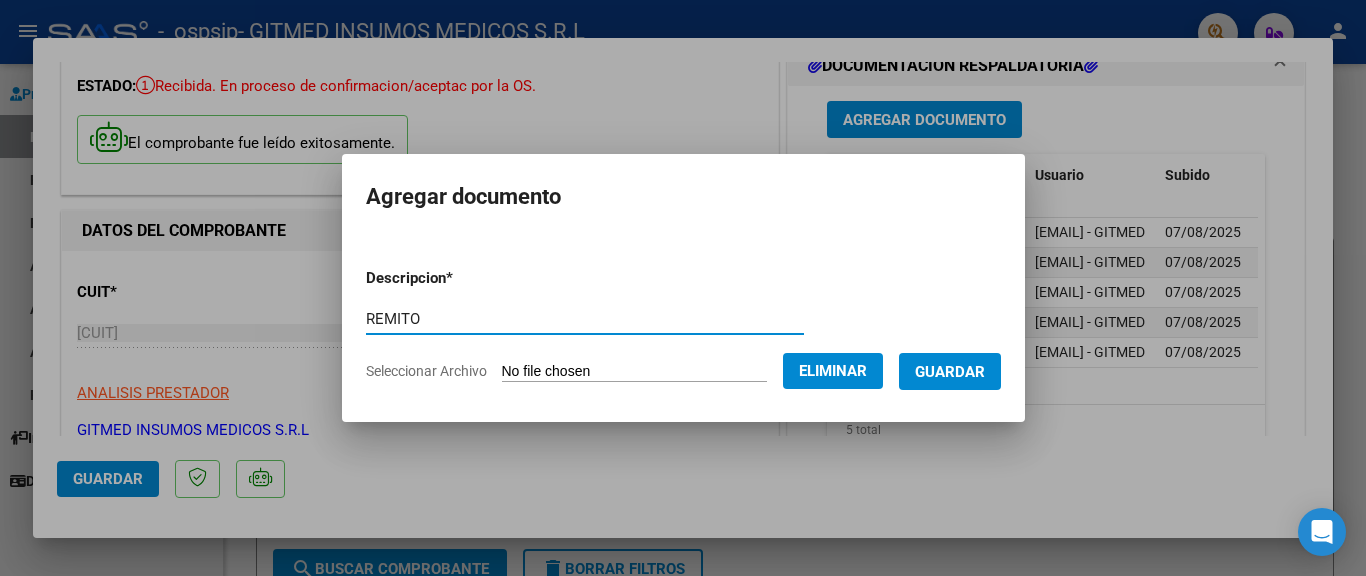type on "REMITO" 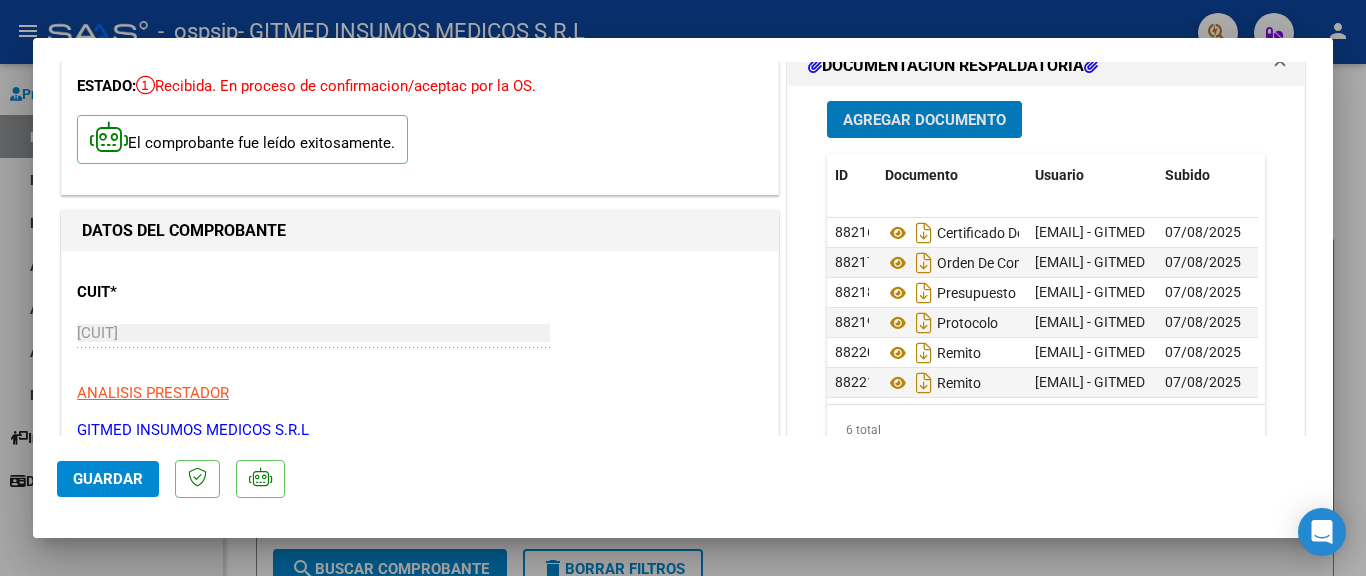 scroll, scrollTop: 15, scrollLeft: 0, axis: vertical 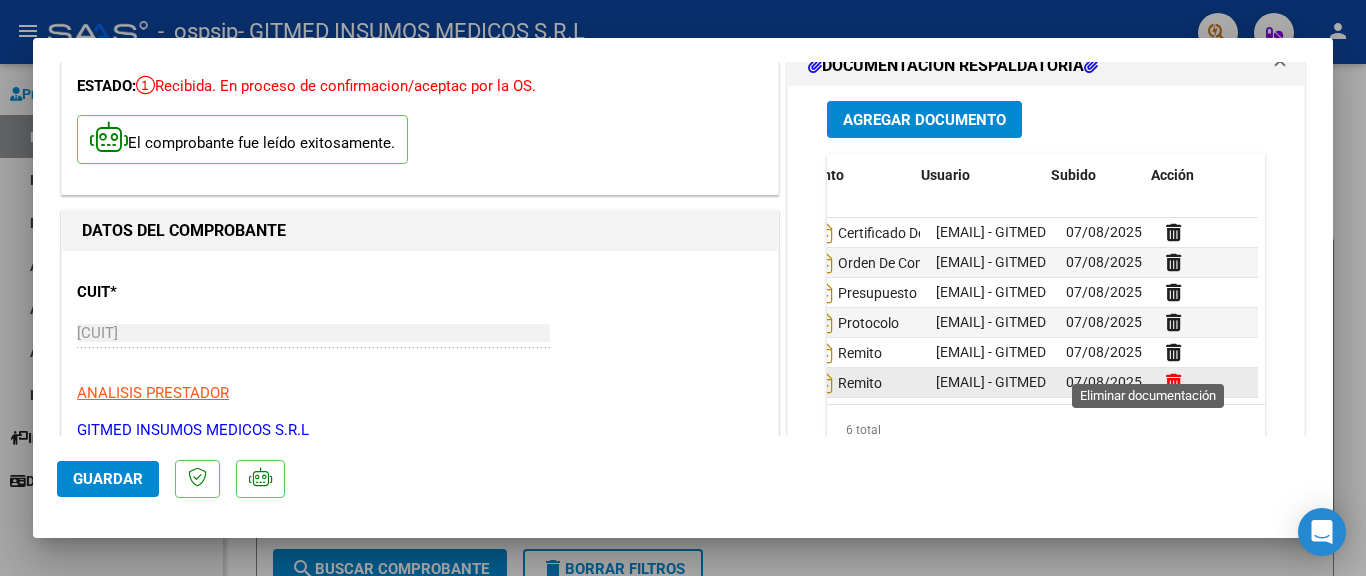 click 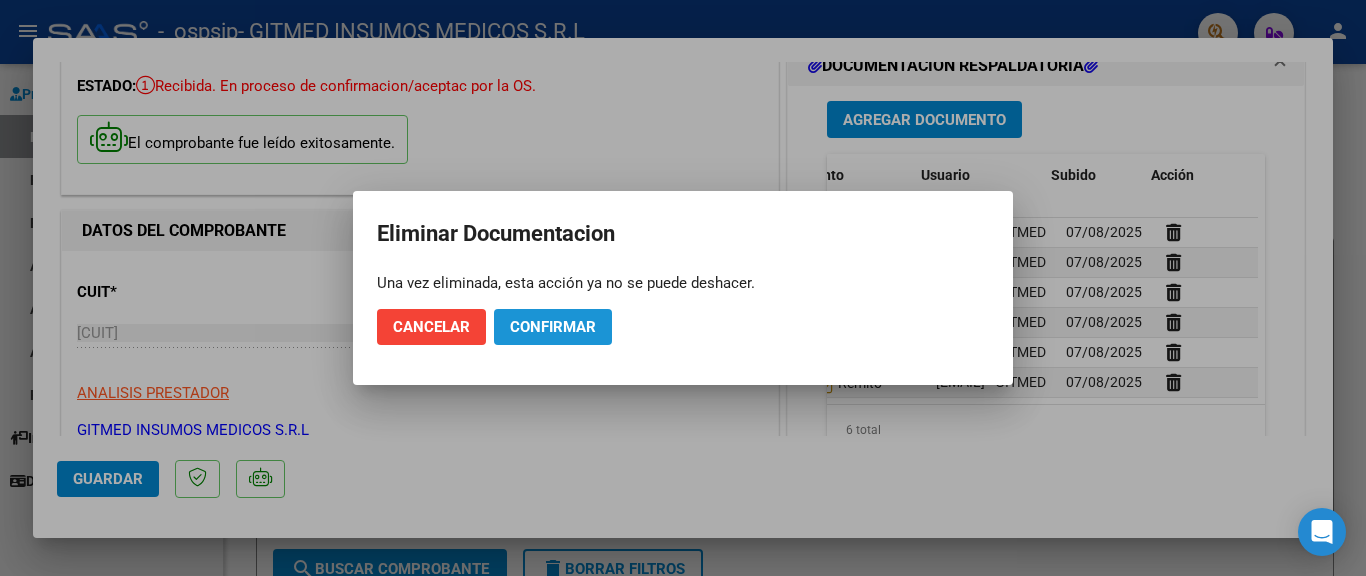 drag, startPoint x: 556, startPoint y: 331, endPoint x: 965, endPoint y: 405, distance: 415.64047 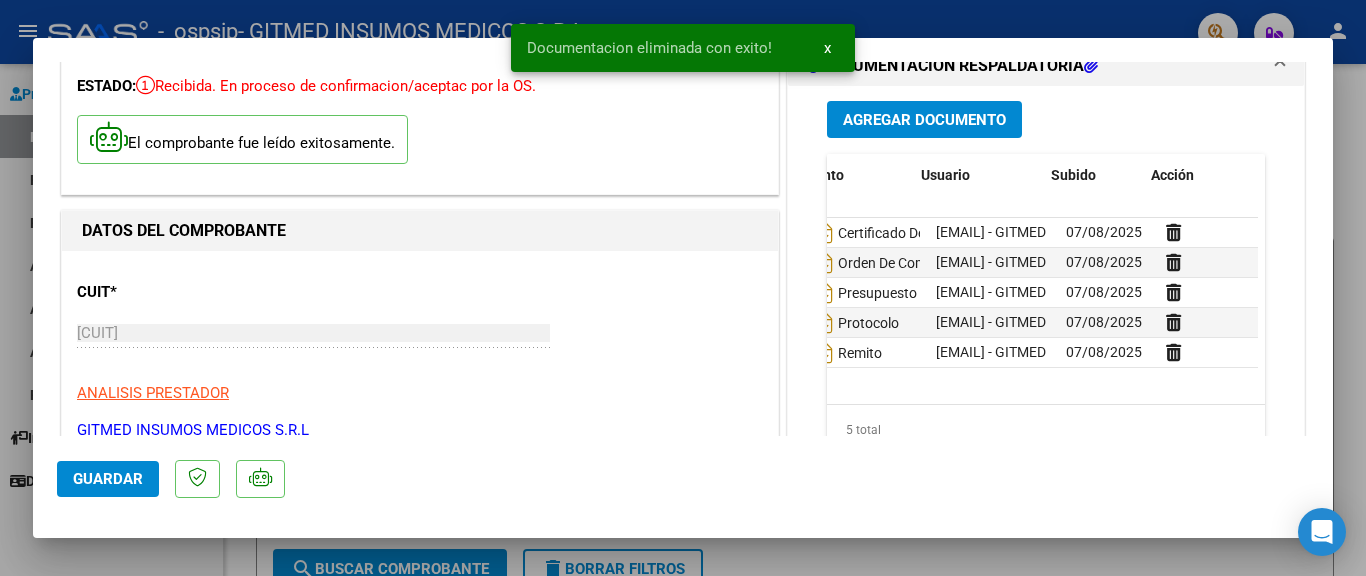 scroll, scrollTop: 0, scrollLeft: 99, axis: horizontal 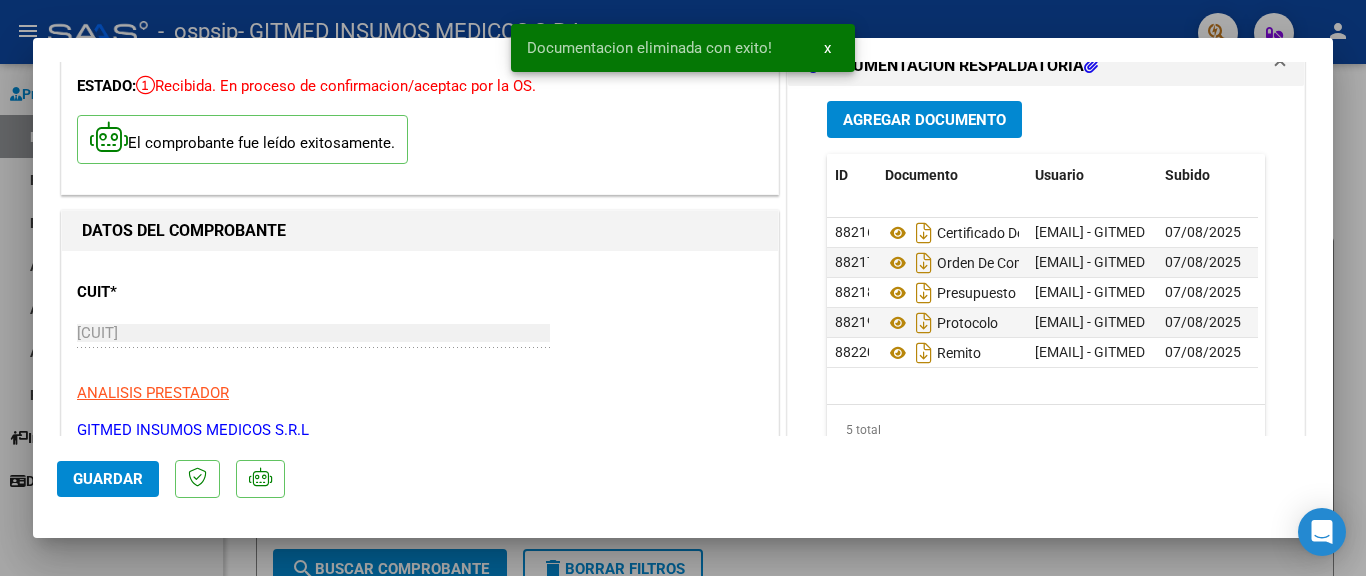 click on "Guardar" 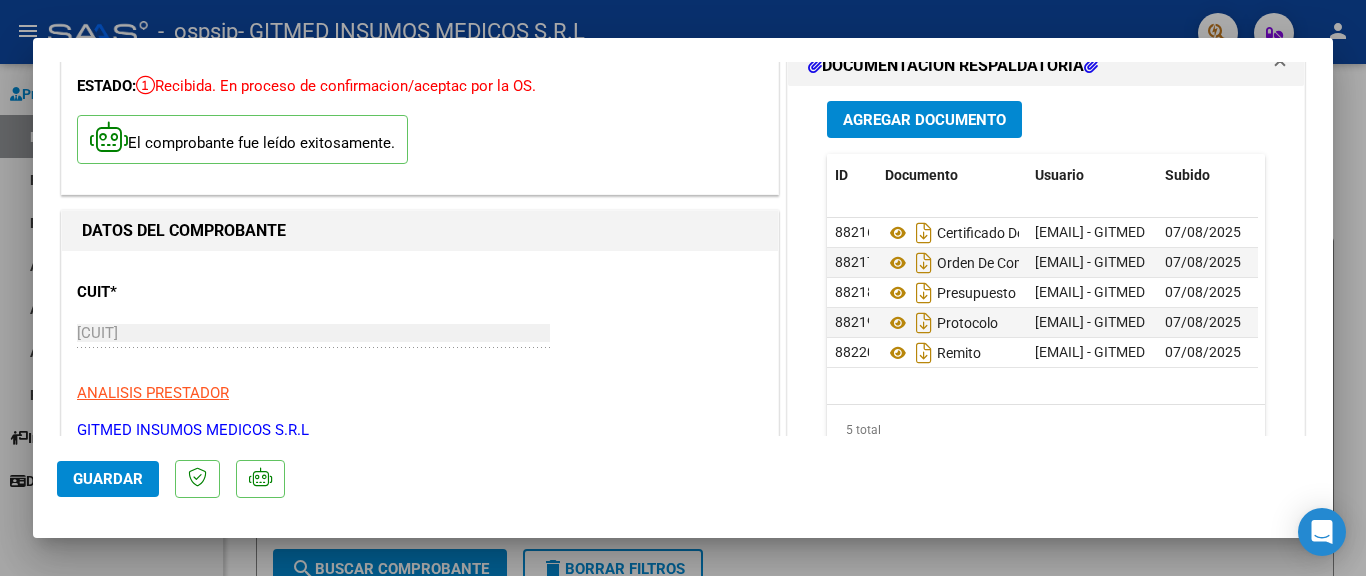 click at bounding box center (683, 288) 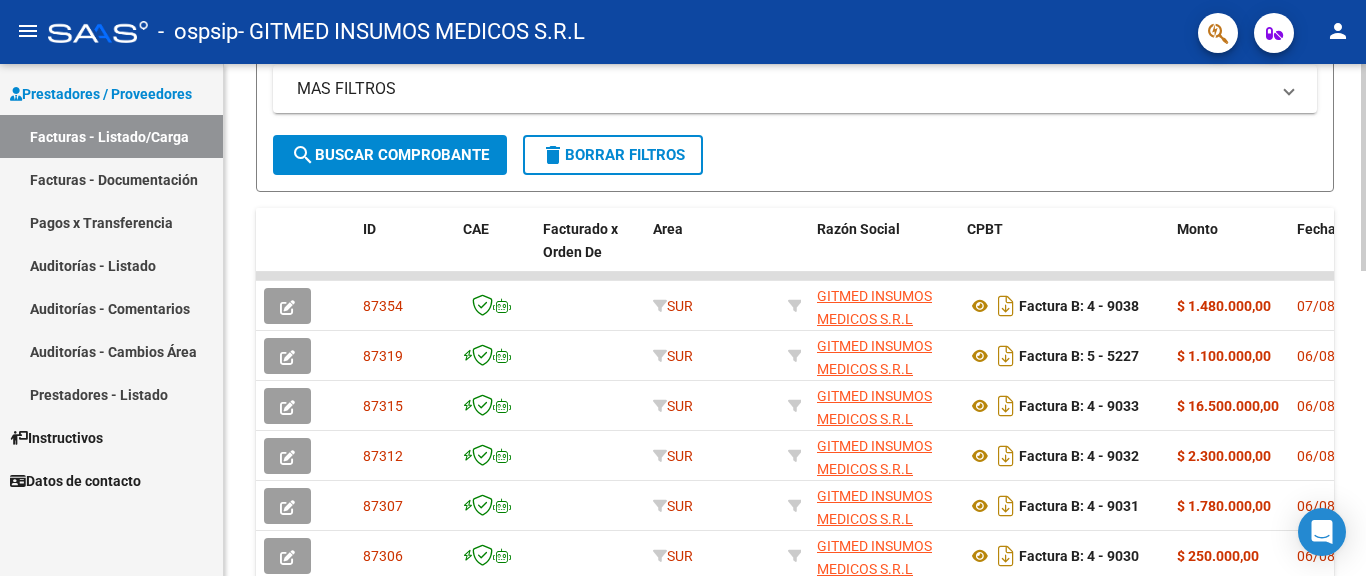 scroll, scrollTop: 500, scrollLeft: 0, axis: vertical 